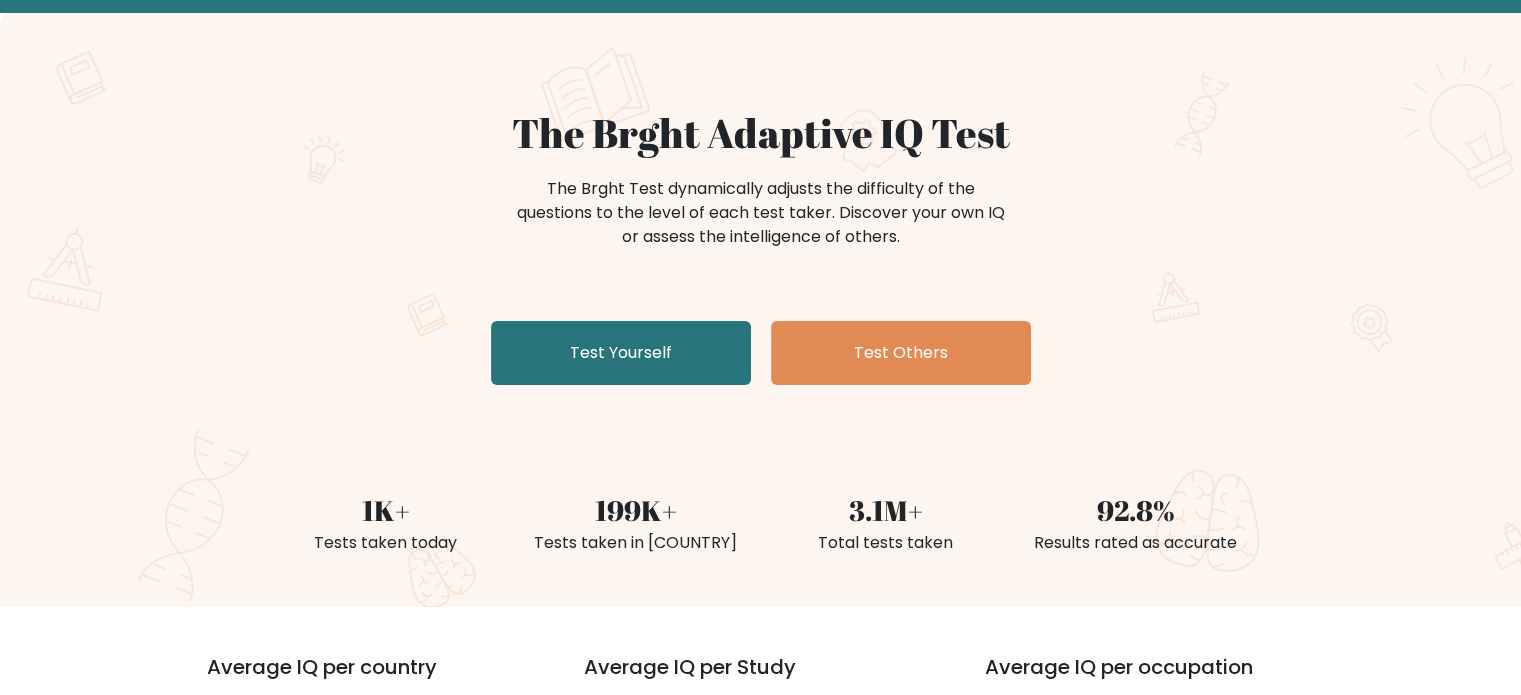 scroll, scrollTop: 133, scrollLeft: 0, axis: vertical 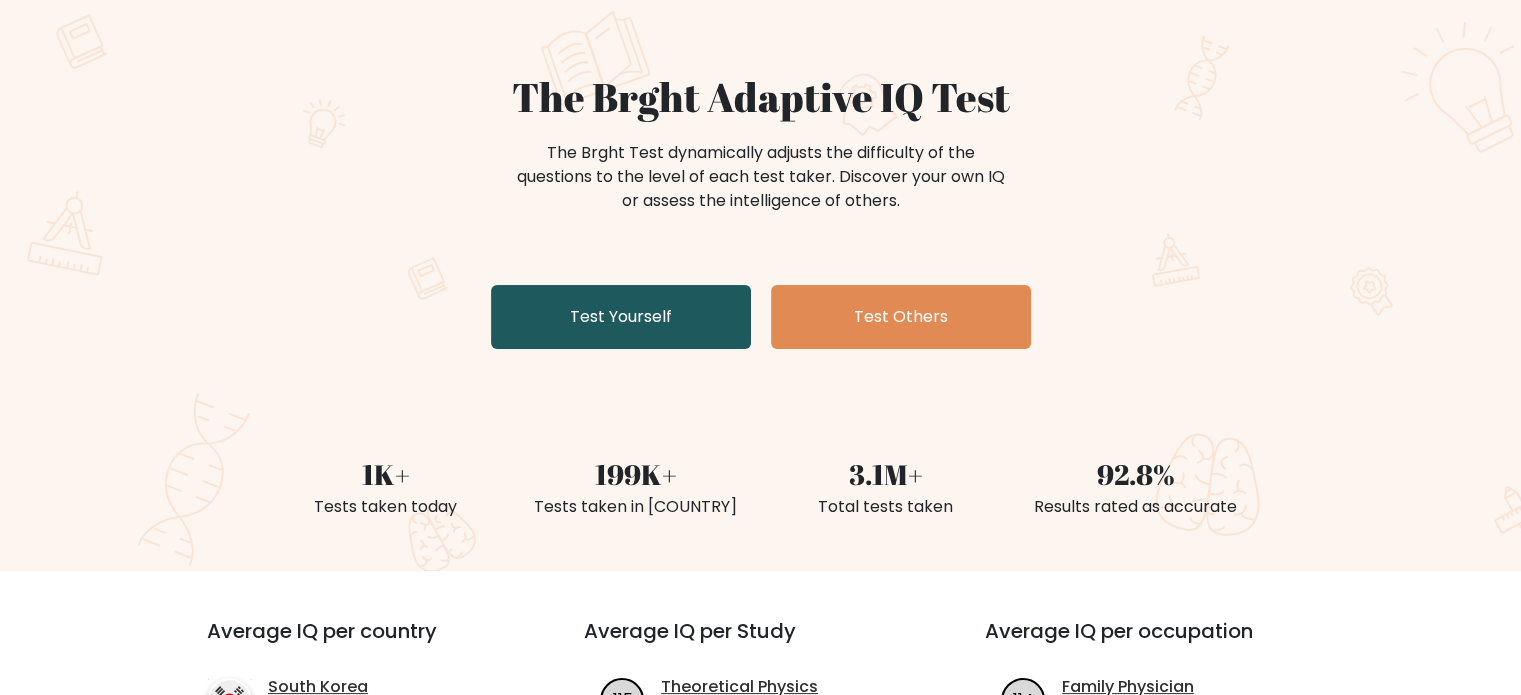 click on "Test Yourself" at bounding box center (621, 317) 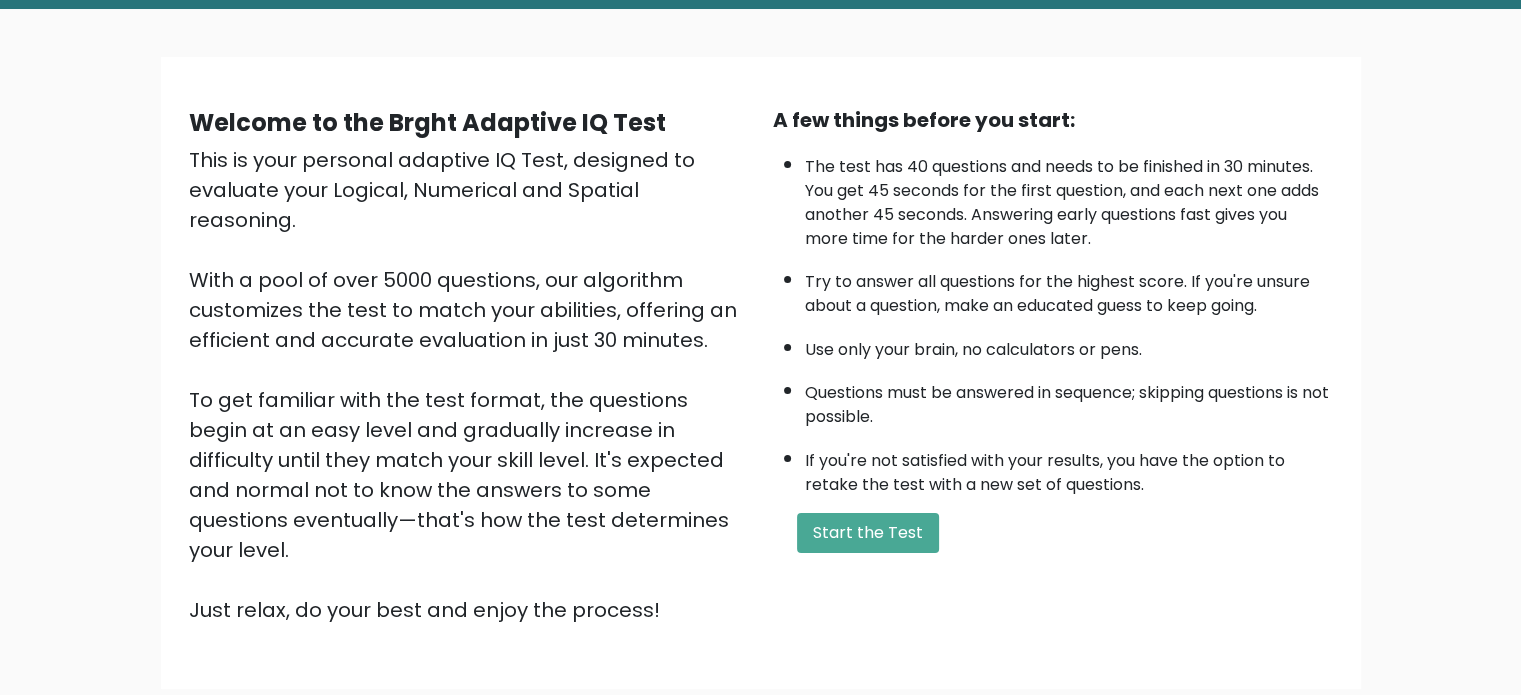 scroll, scrollTop: 133, scrollLeft: 0, axis: vertical 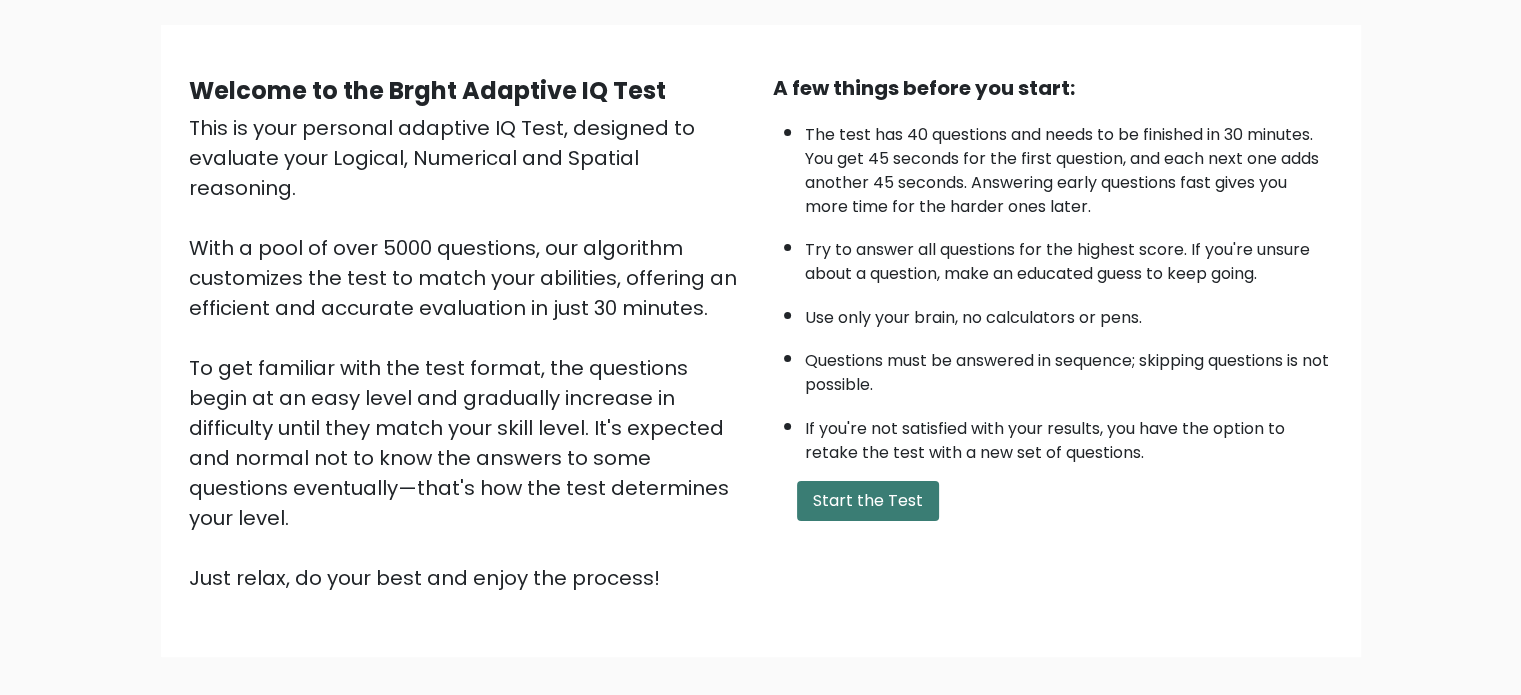 click on "Start the Test" at bounding box center [868, 501] 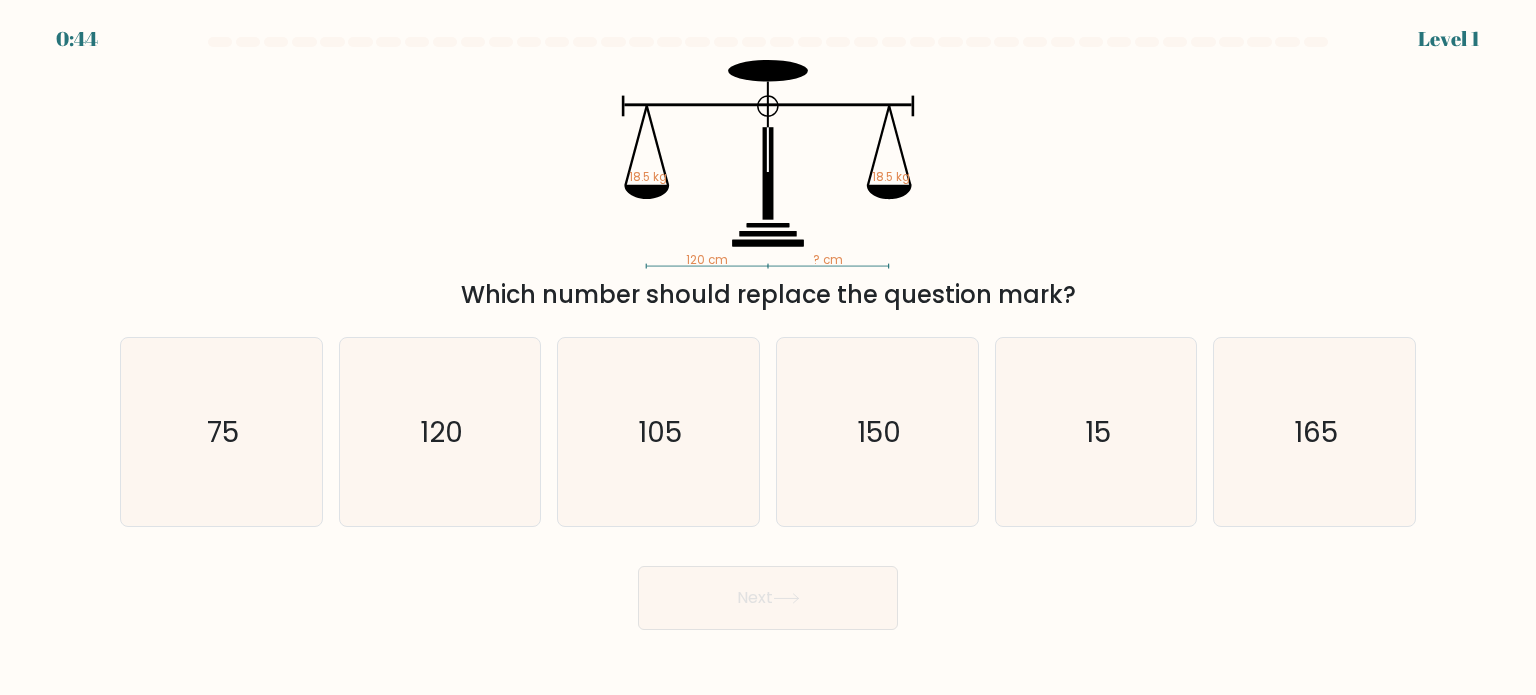 scroll, scrollTop: 0, scrollLeft: 0, axis: both 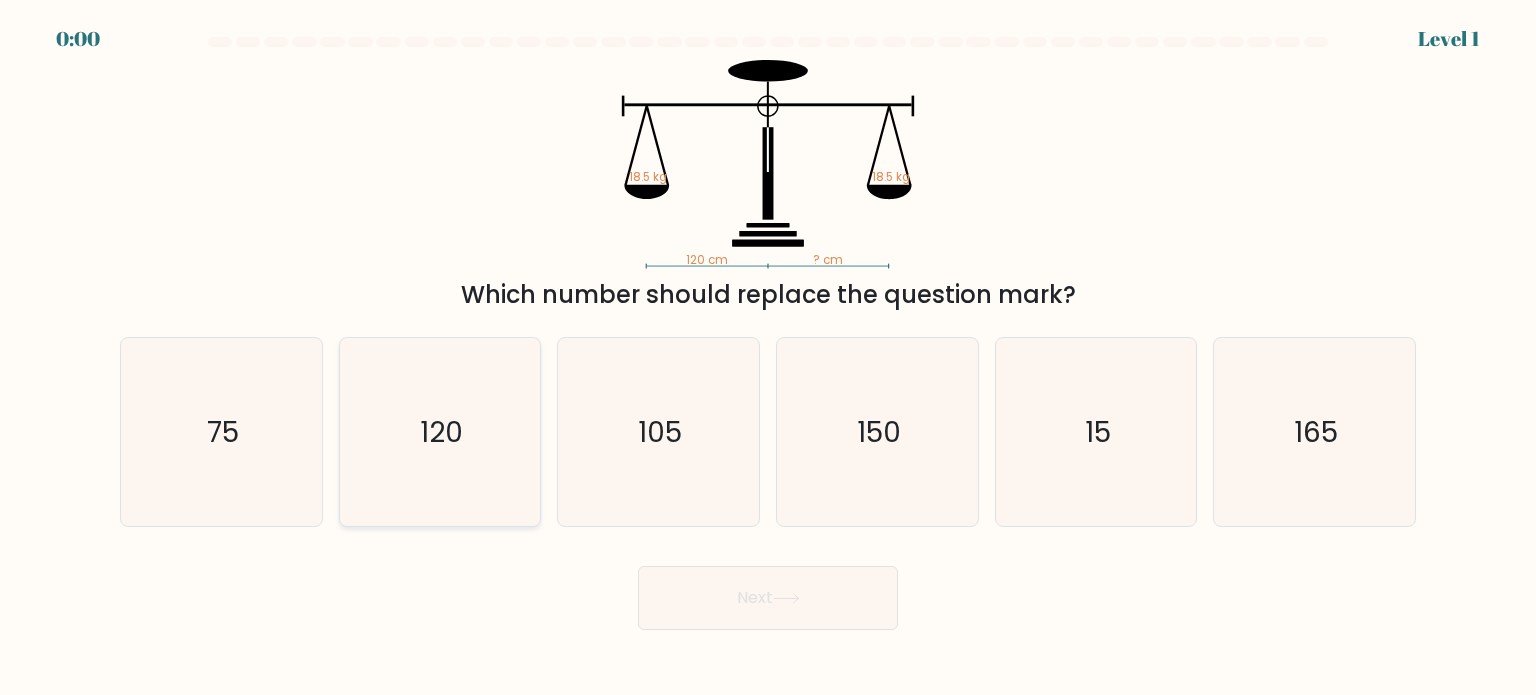 click on "120" 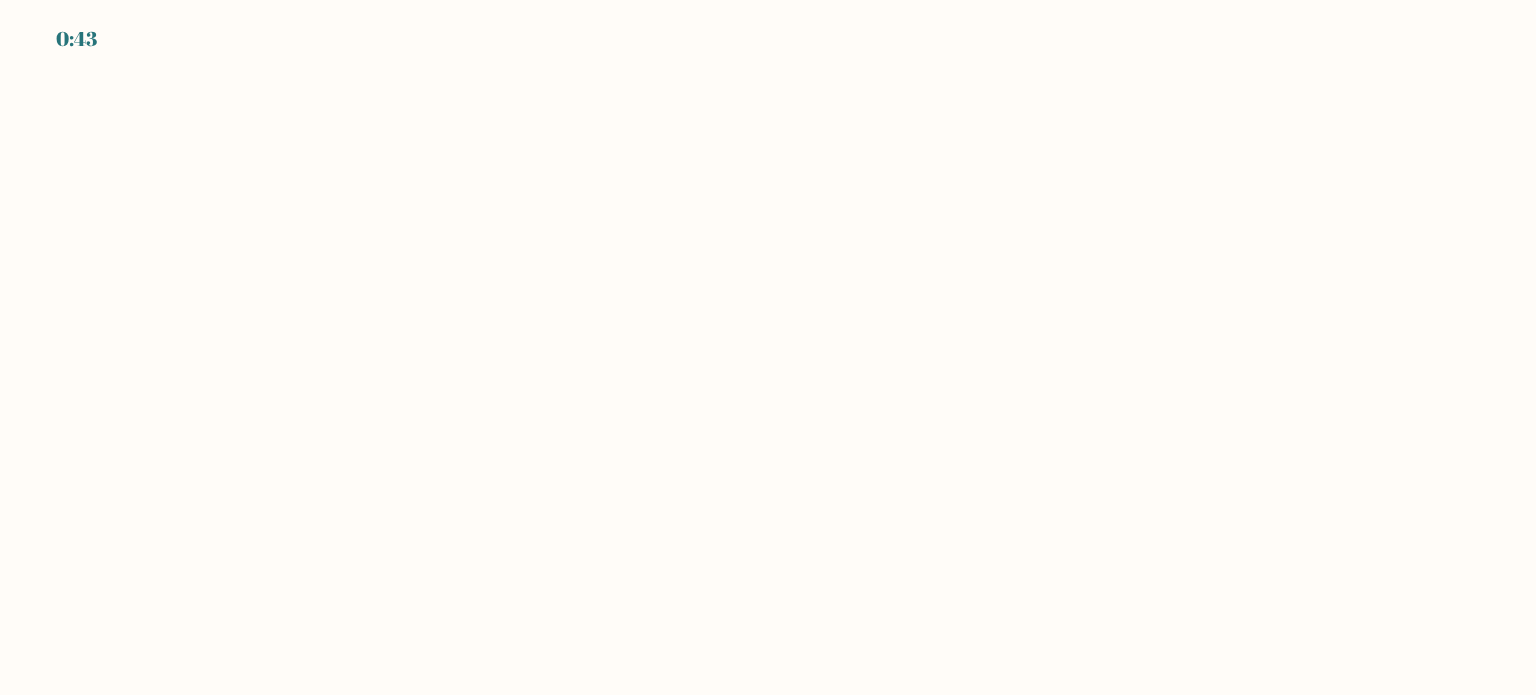 scroll, scrollTop: 0, scrollLeft: 0, axis: both 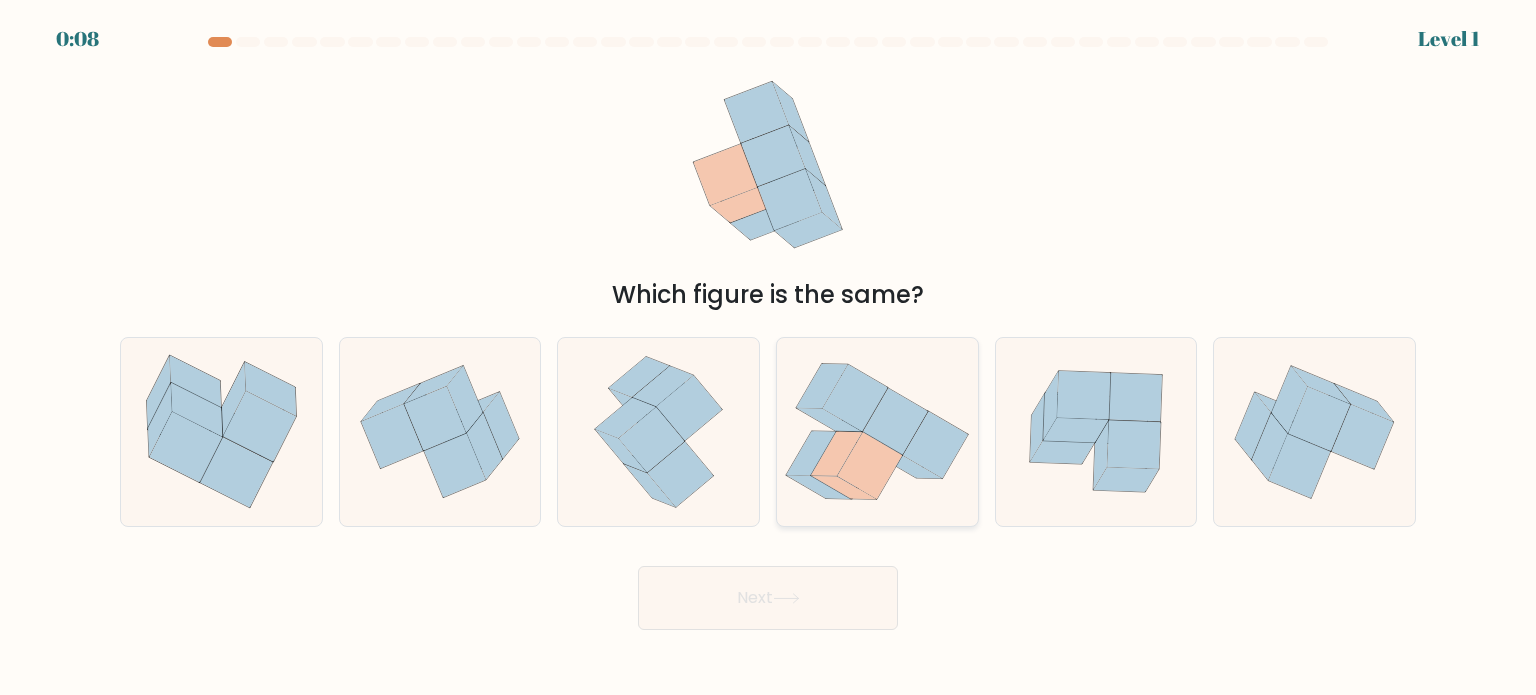 click 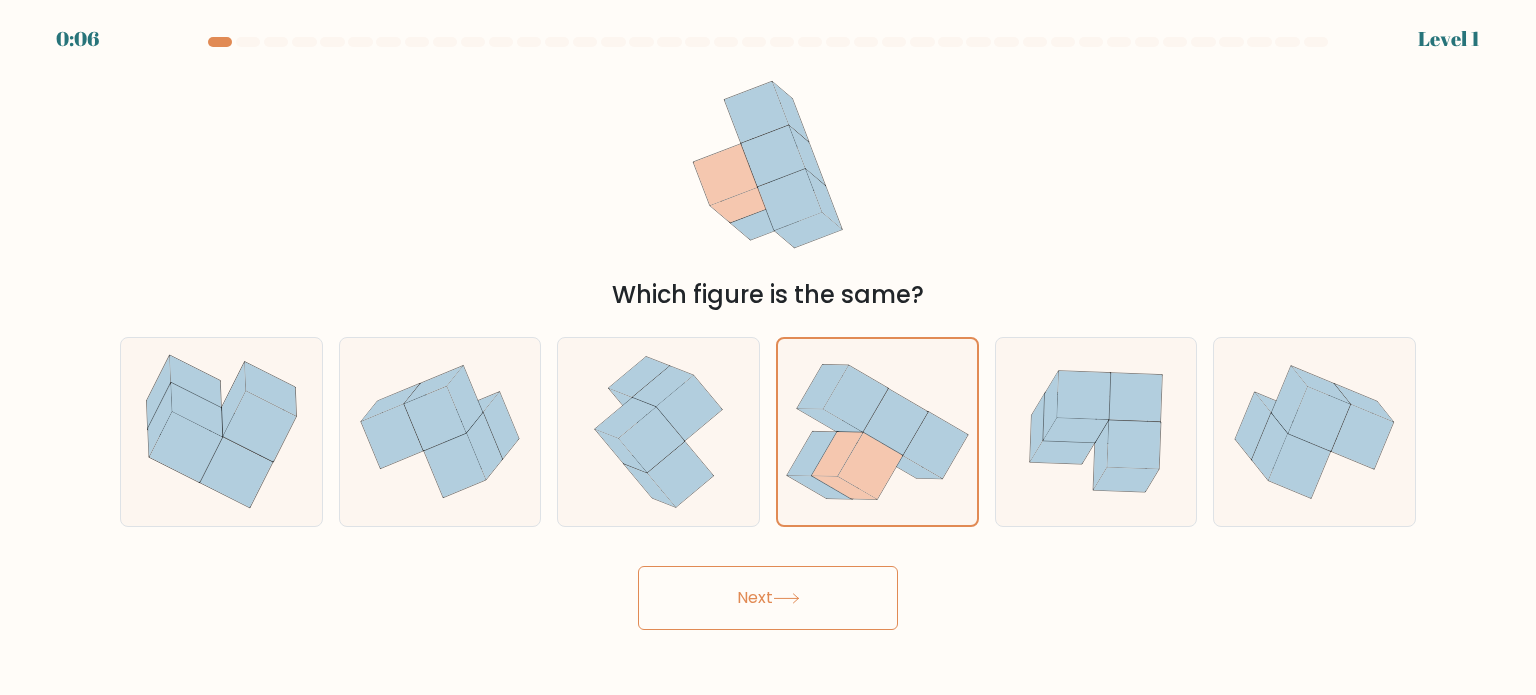 click on "Next" at bounding box center [768, 598] 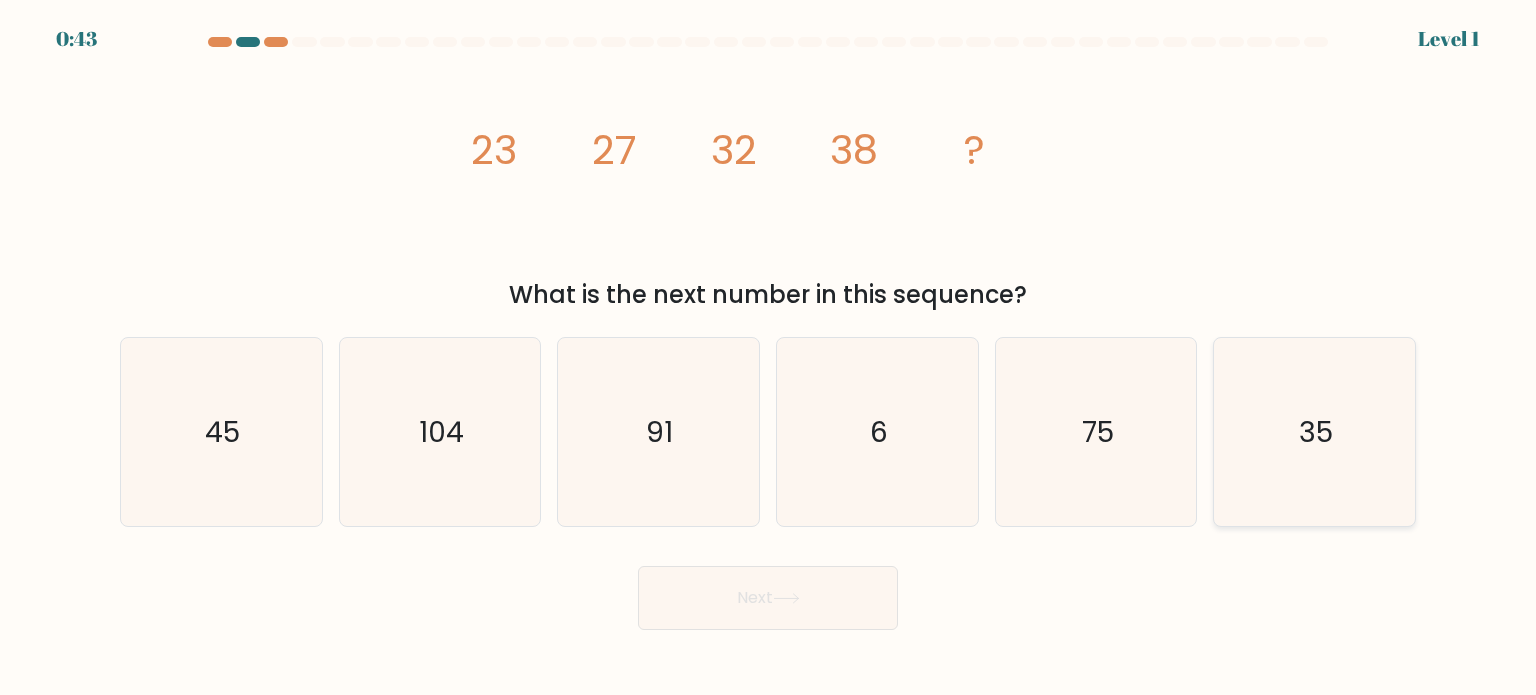 scroll, scrollTop: 0, scrollLeft: 0, axis: both 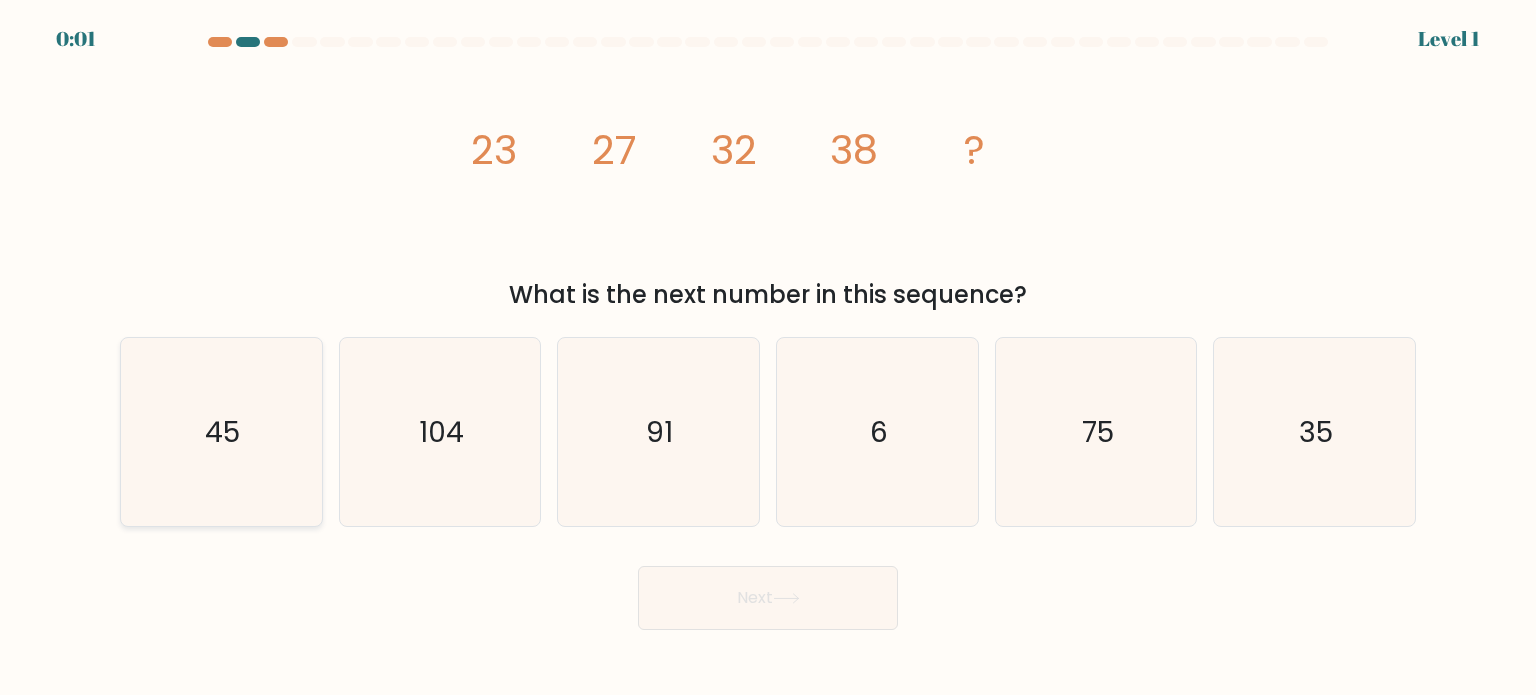click on "45" 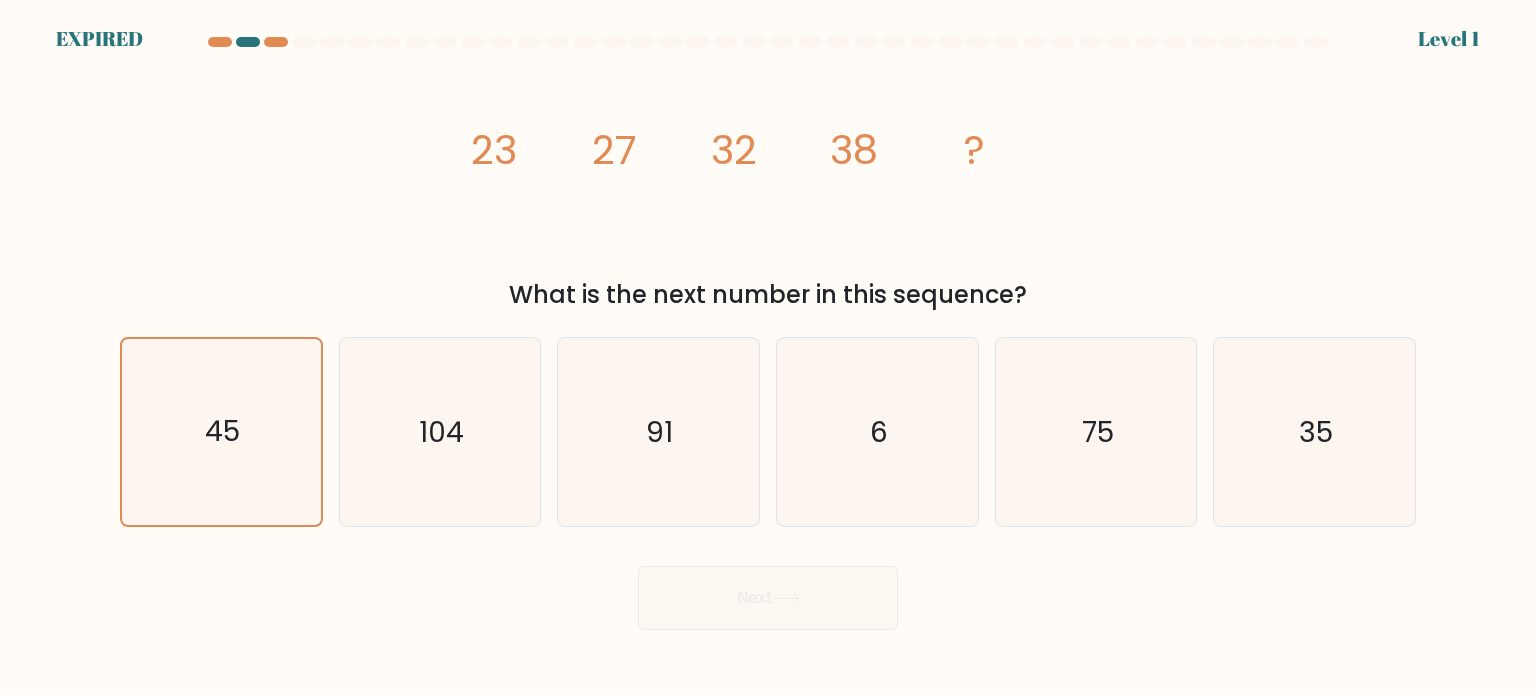 click on "Next" at bounding box center [768, 590] 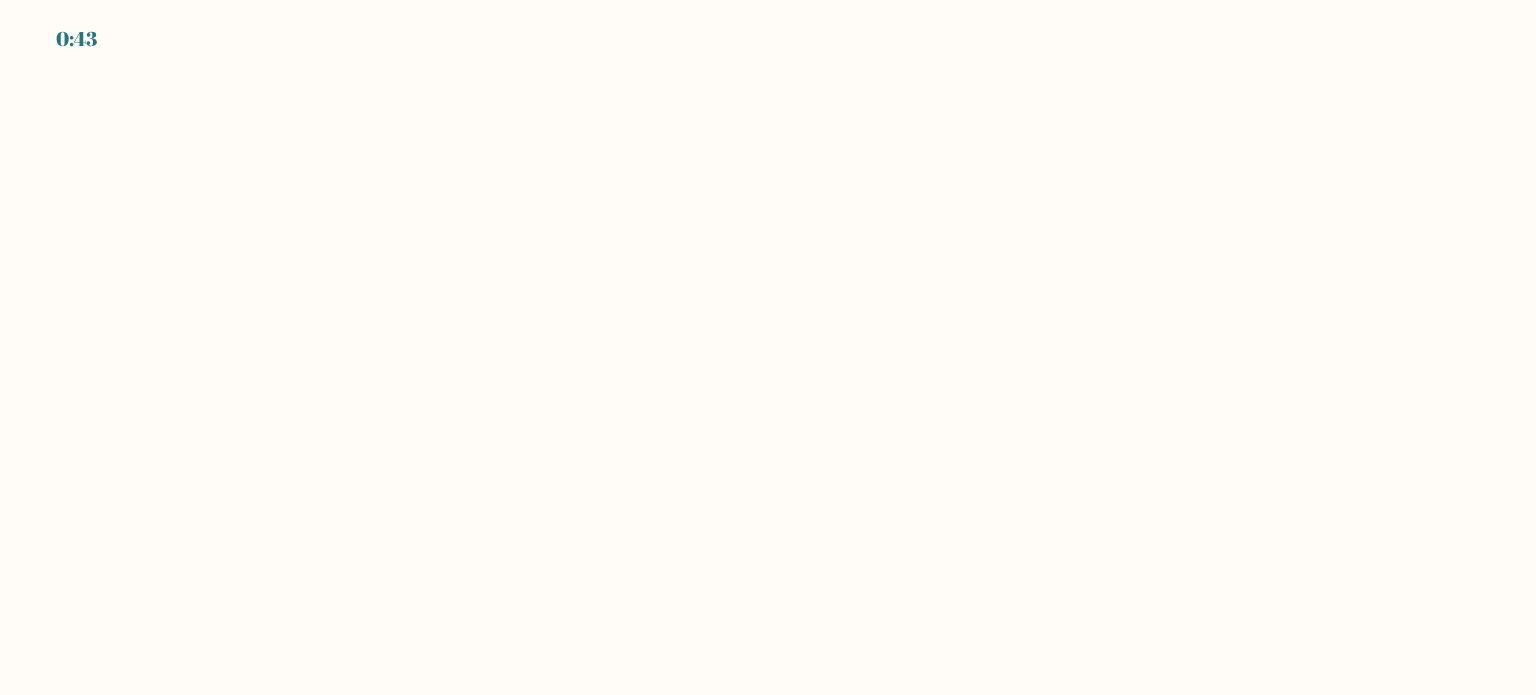 scroll, scrollTop: 0, scrollLeft: 0, axis: both 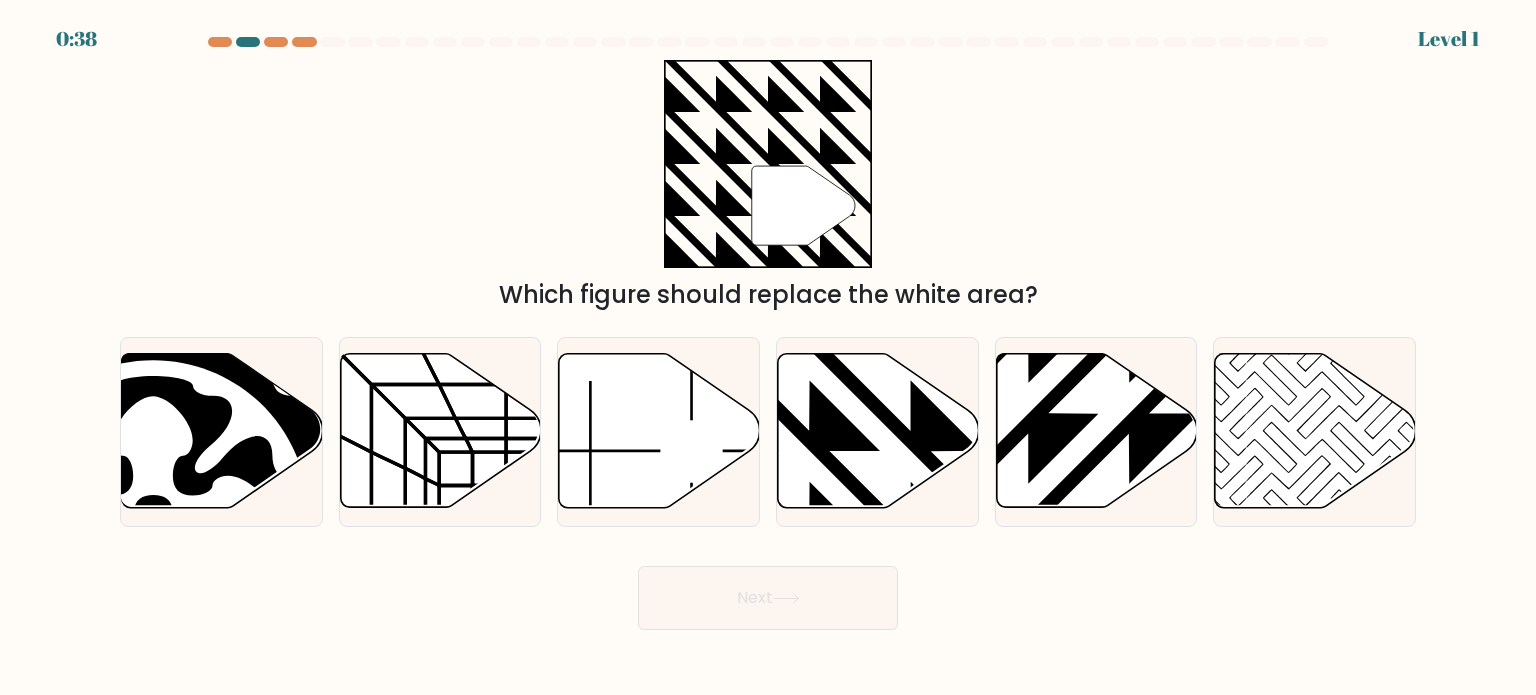 click at bounding box center [248, 42] 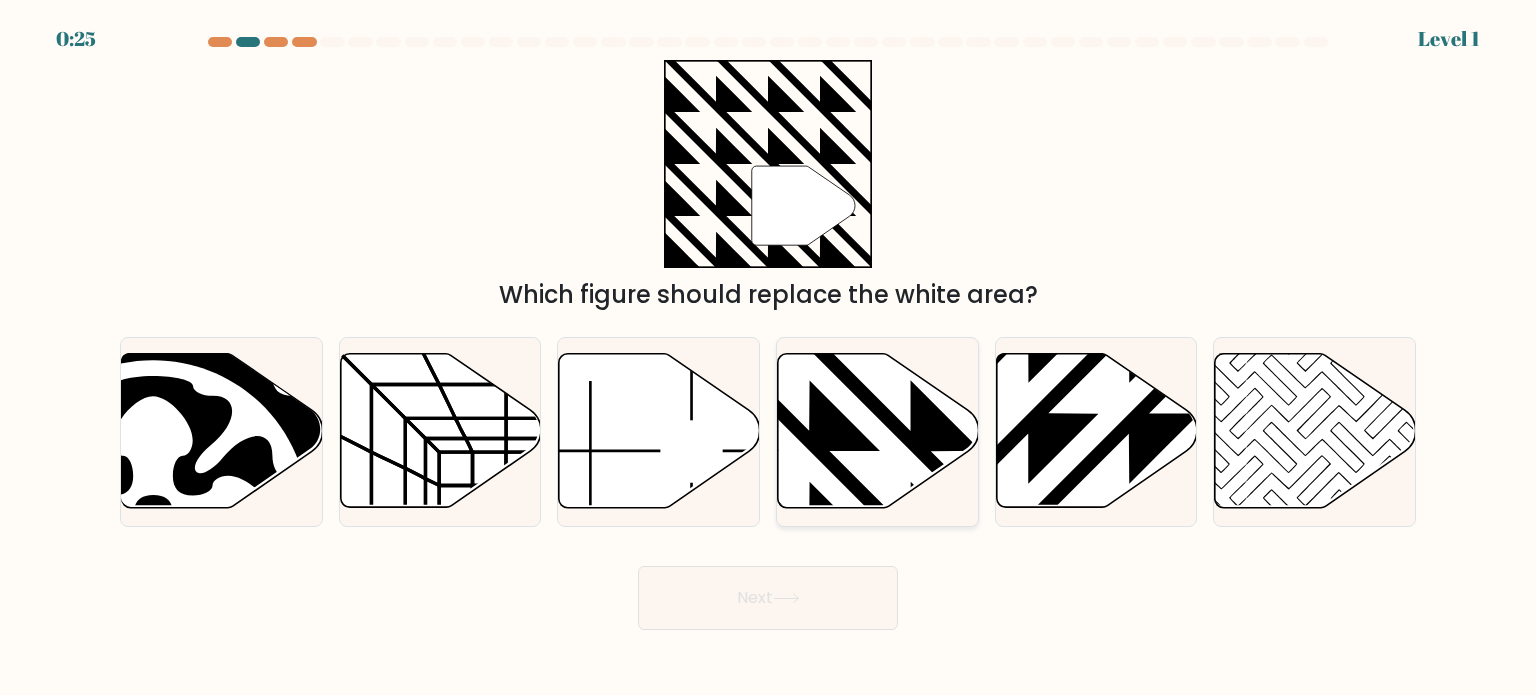 click 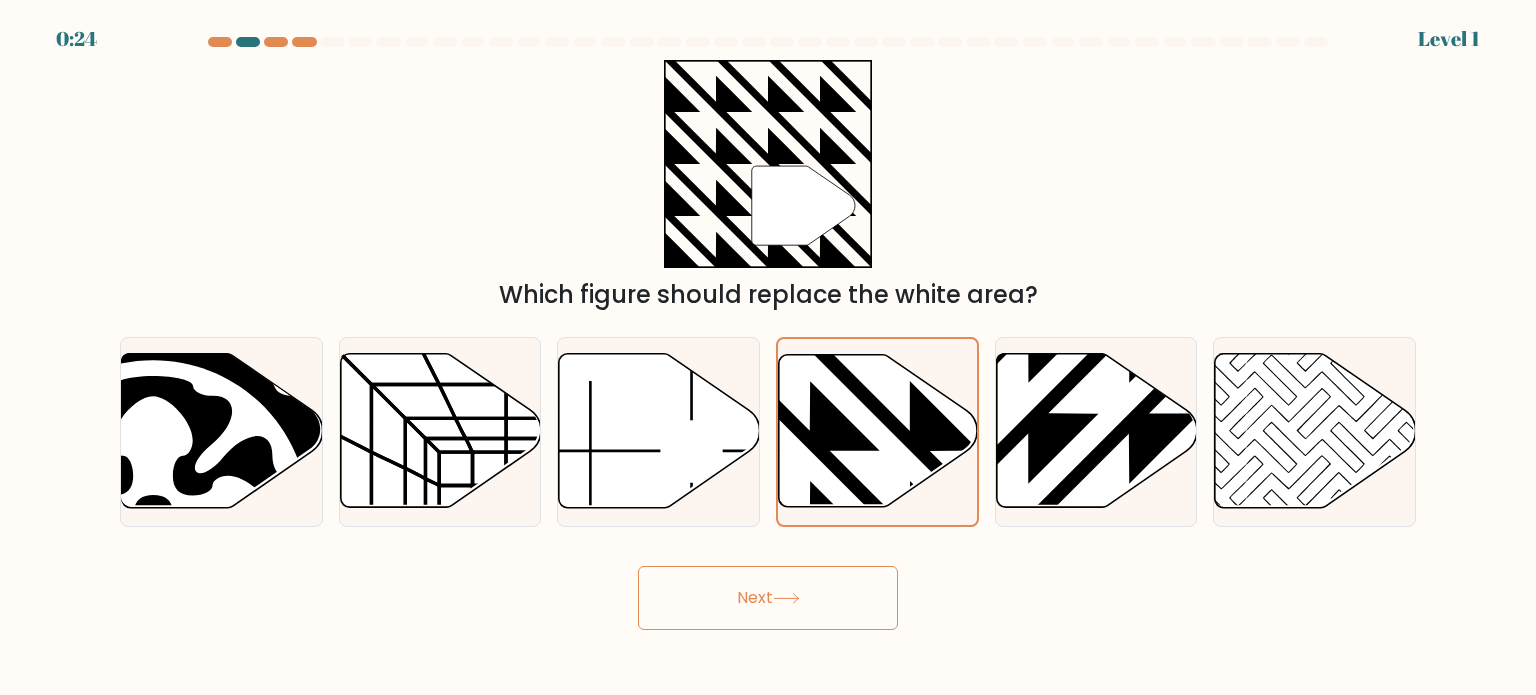 click on "Next" at bounding box center (768, 598) 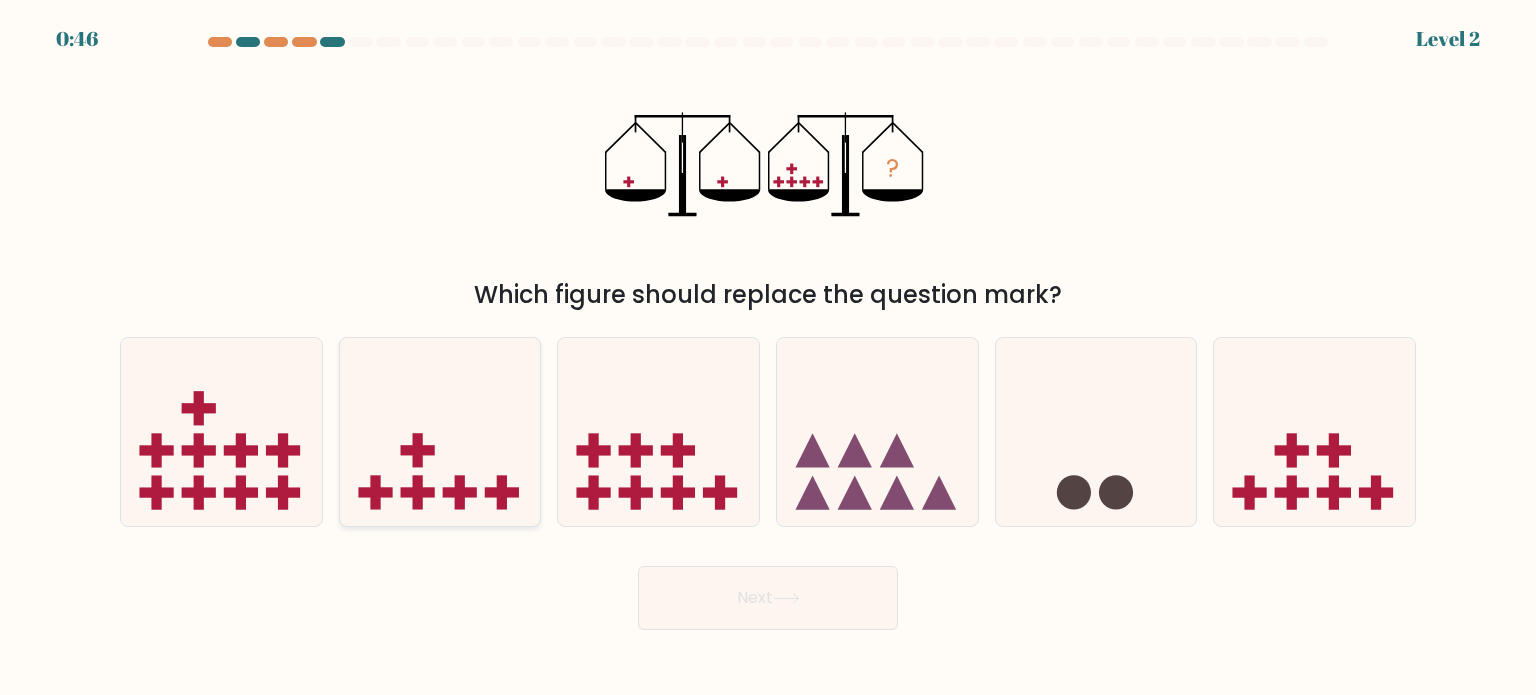 click 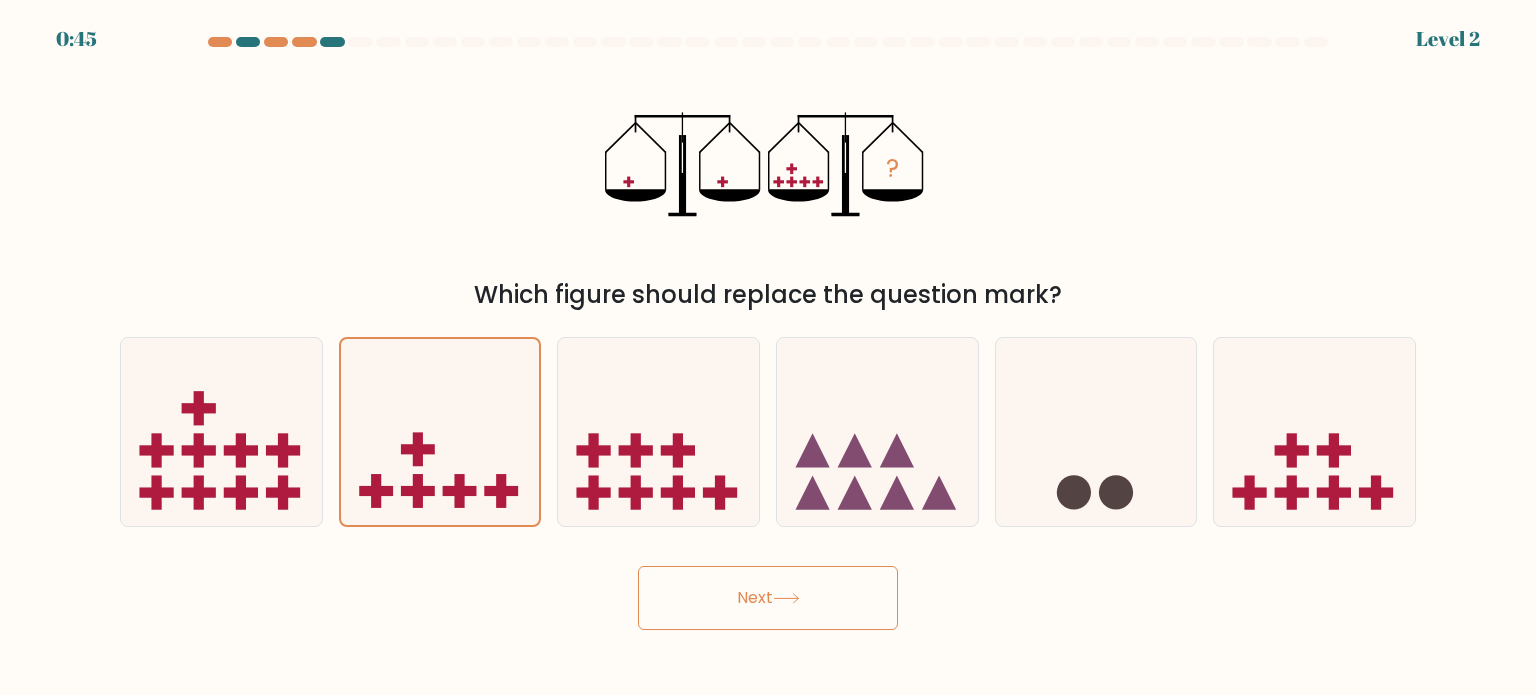 click on "Next" at bounding box center [768, 598] 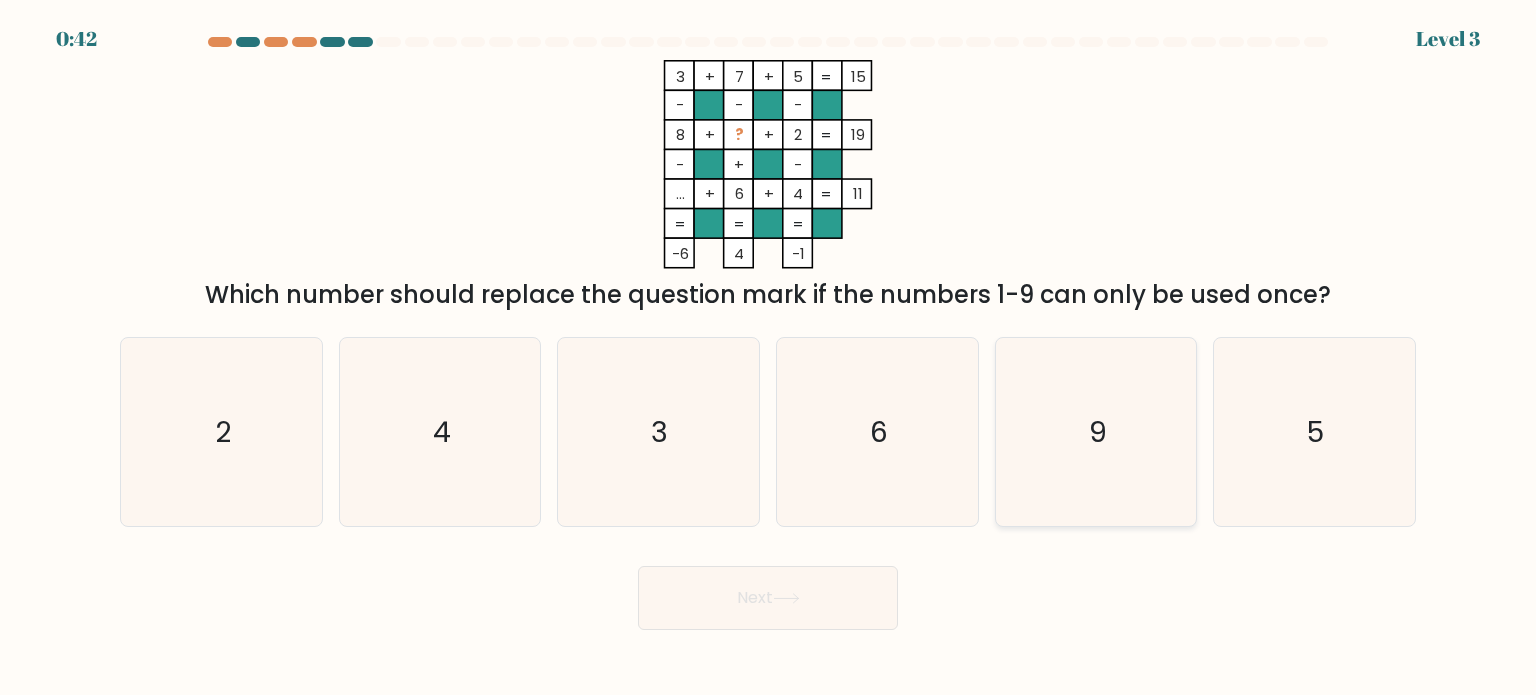 click on "9" 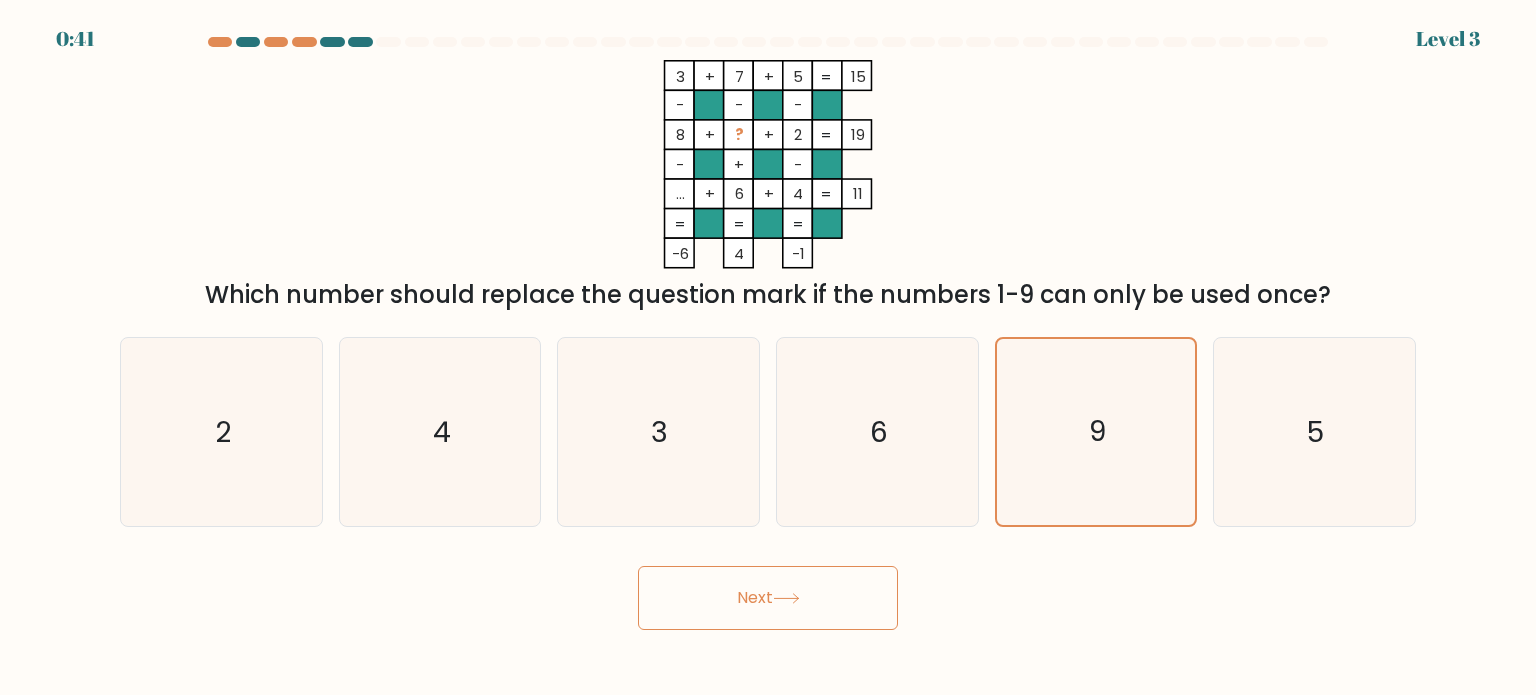 click 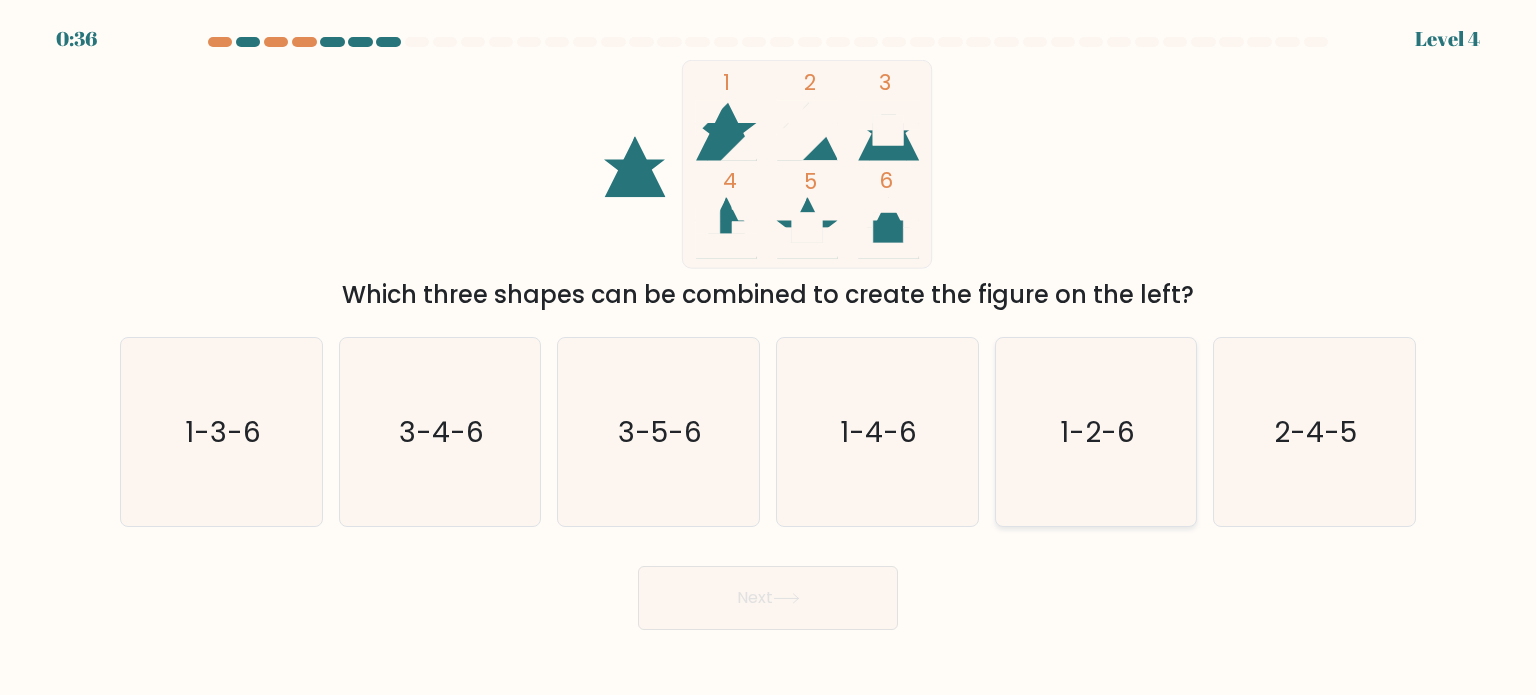 click on "1-2-6" 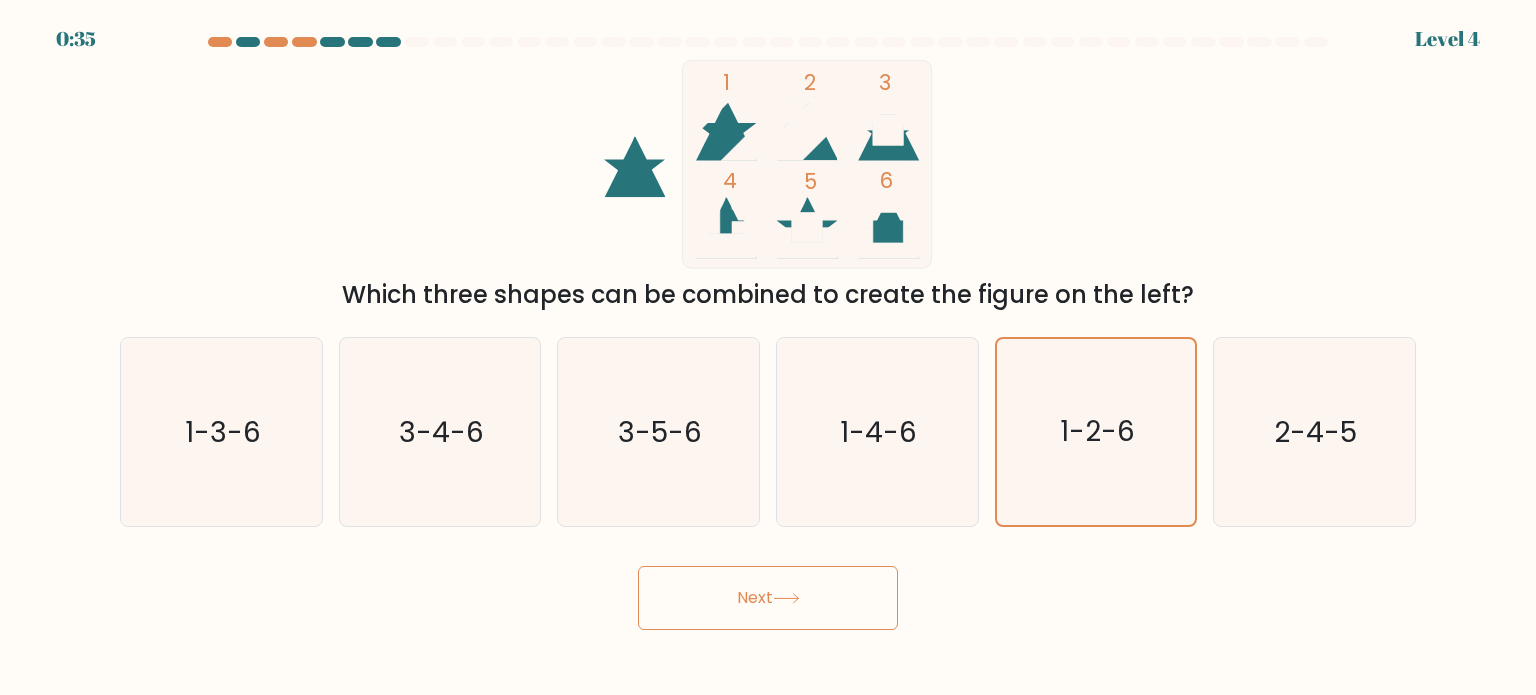 click on "Next" at bounding box center [768, 598] 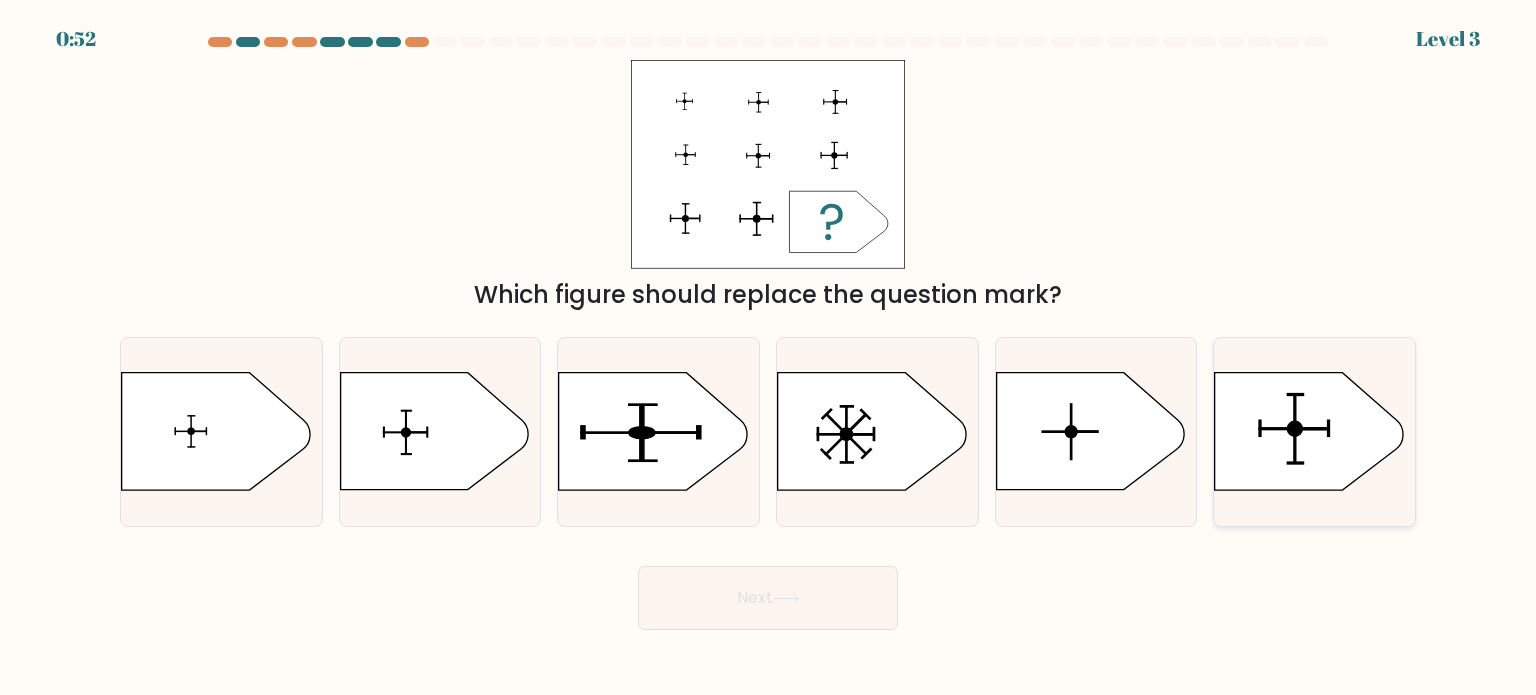 click 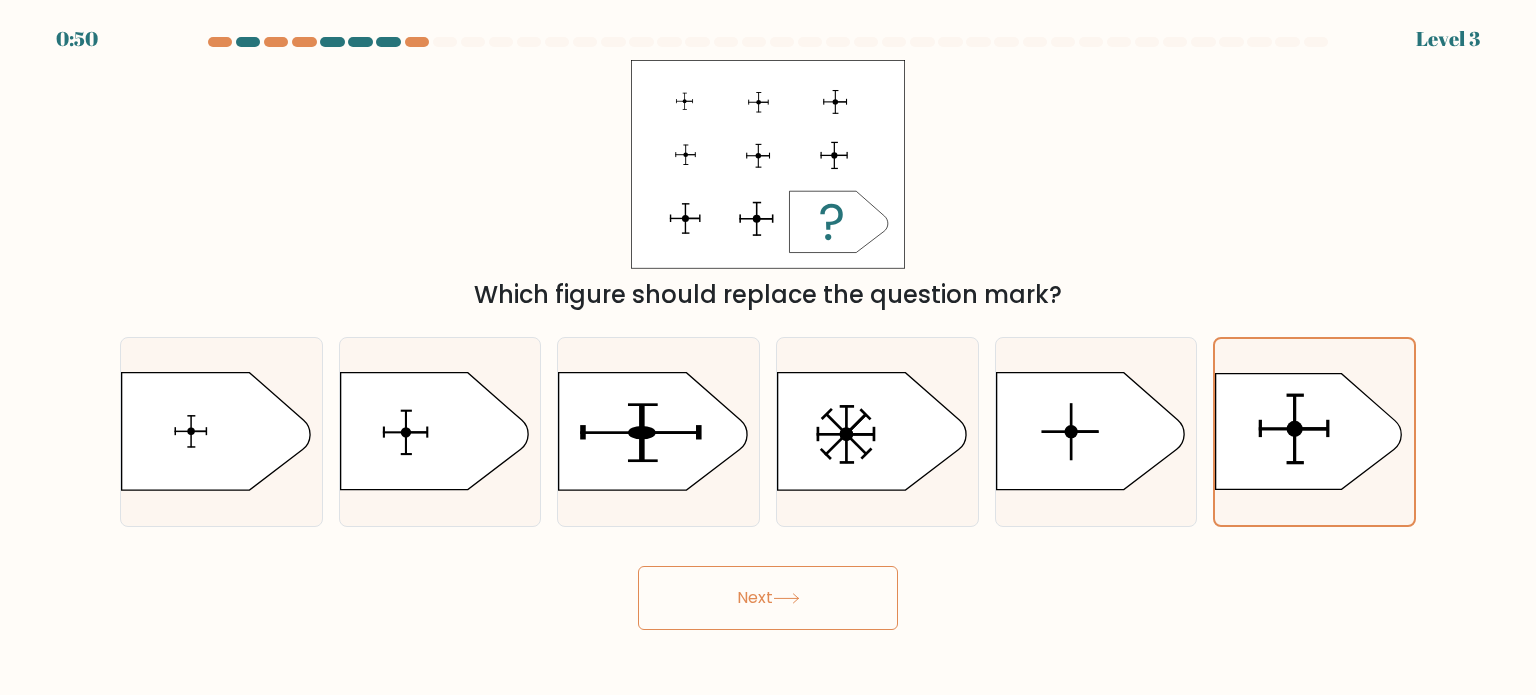 click on "Next" at bounding box center [768, 598] 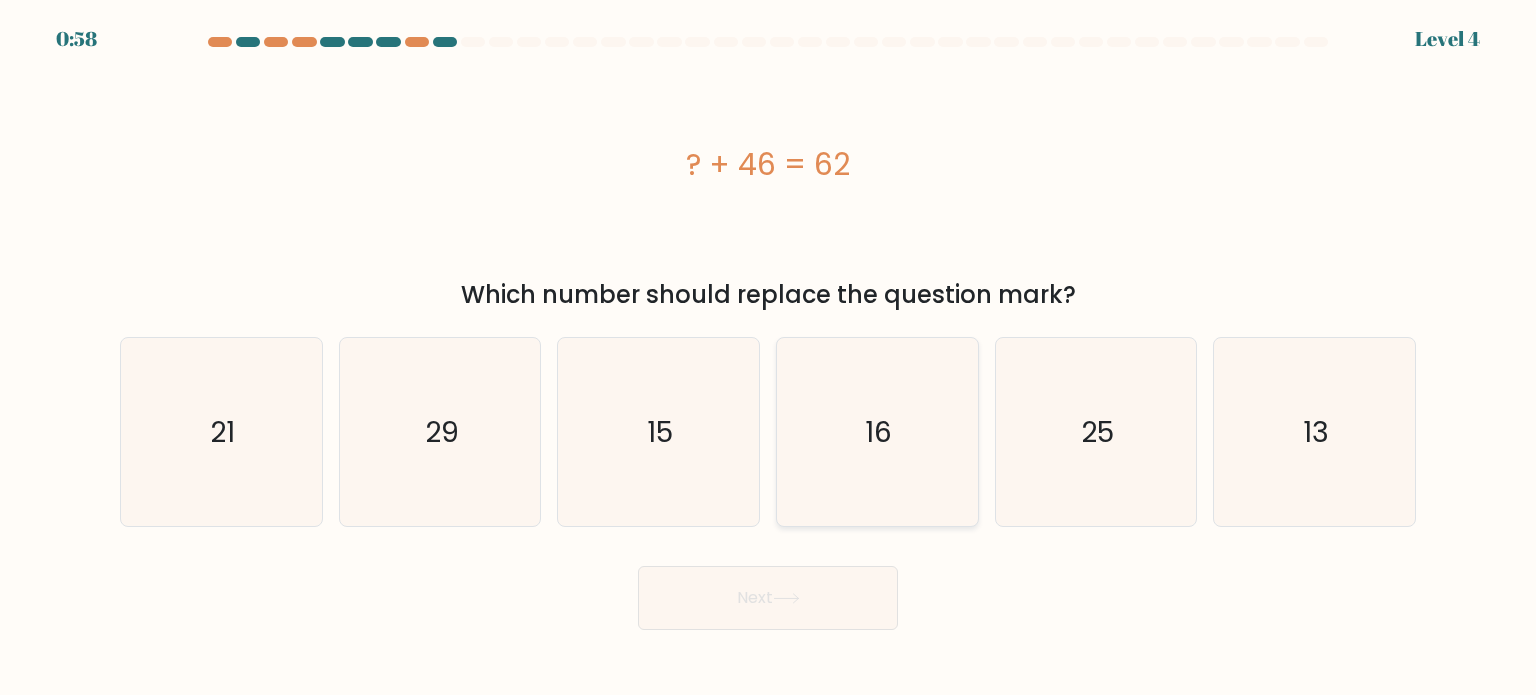 click on "16" 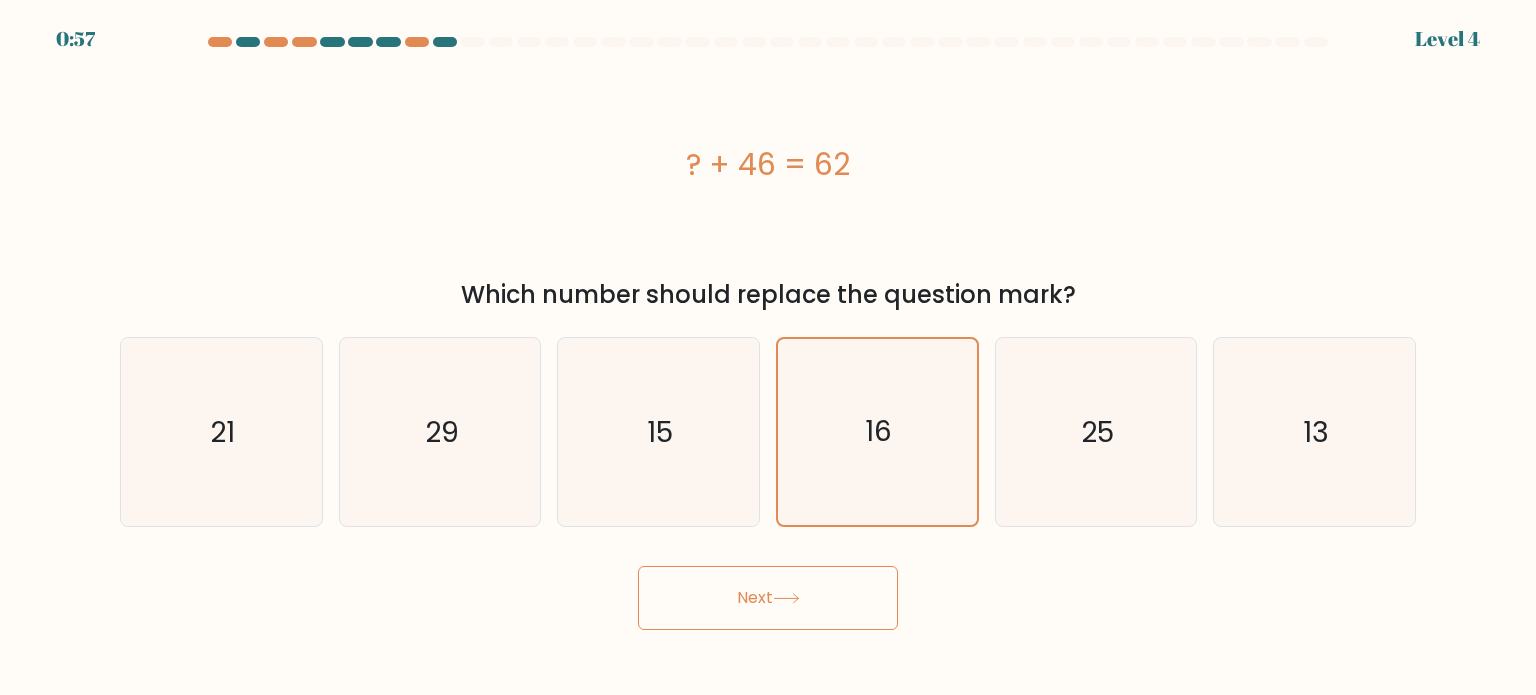click on "Next" at bounding box center (768, 598) 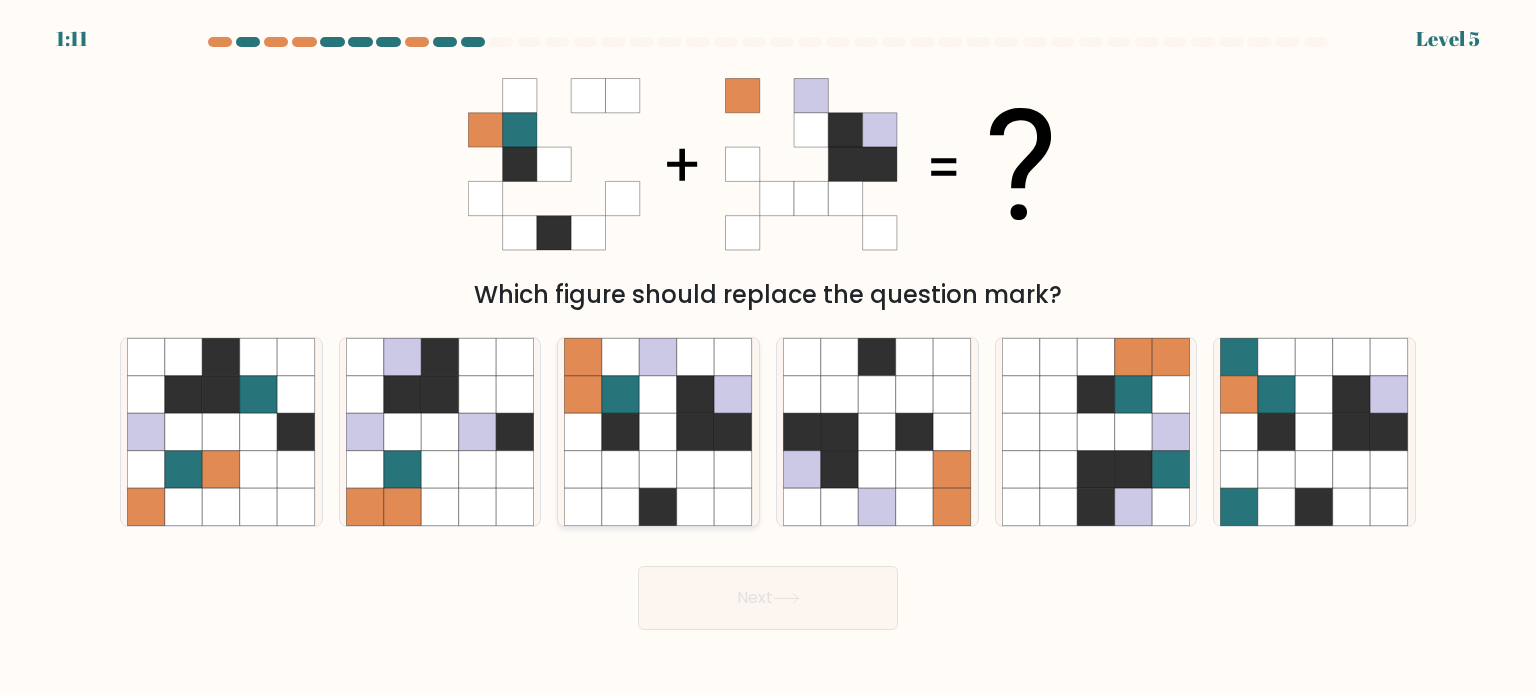 click 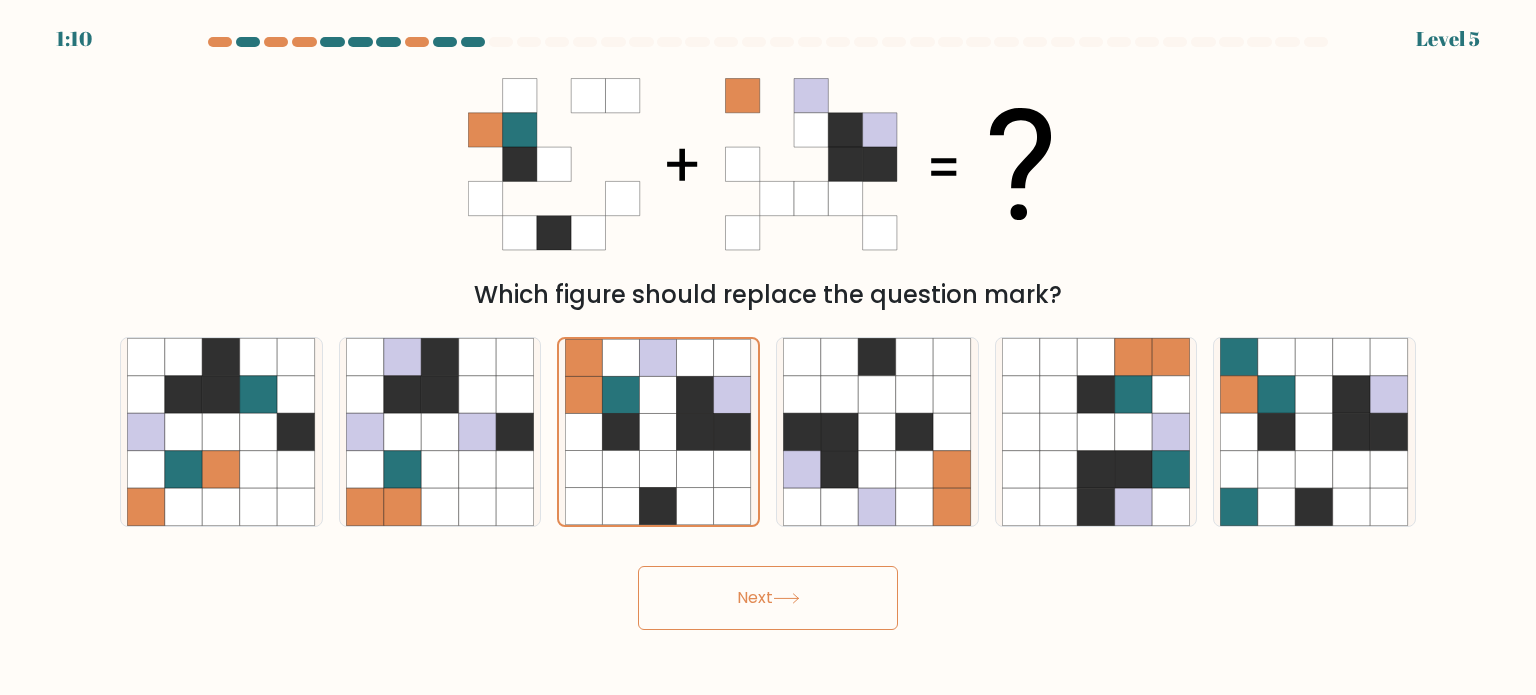 click on "Next" at bounding box center (768, 598) 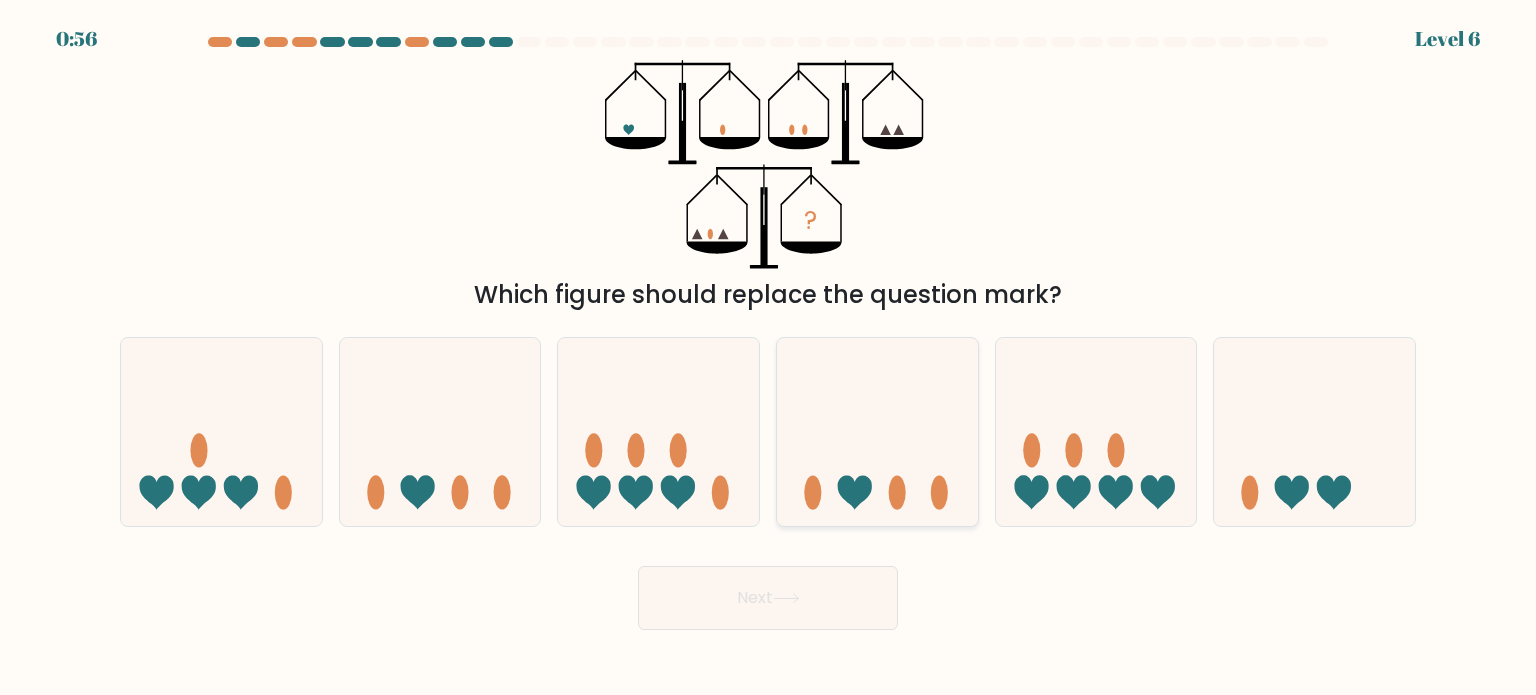 click 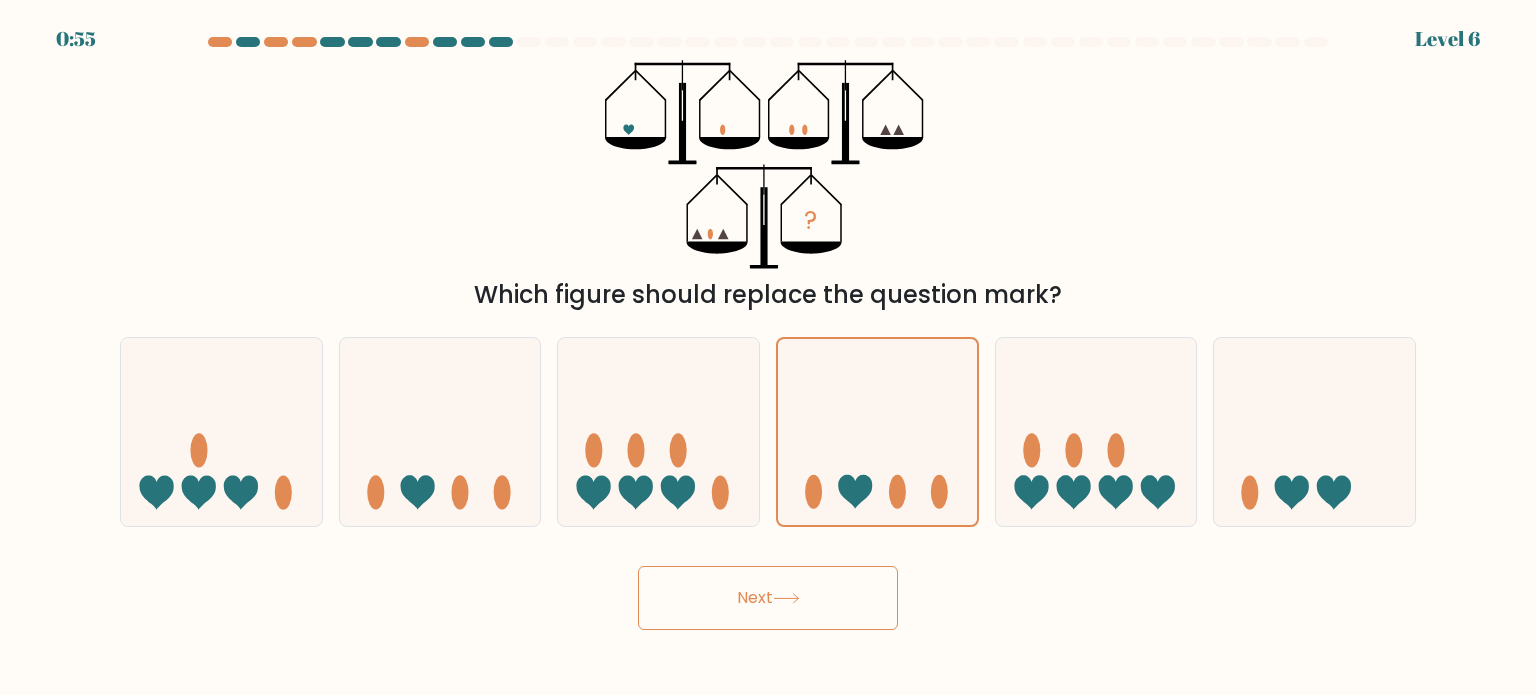 click on "Next" at bounding box center [768, 598] 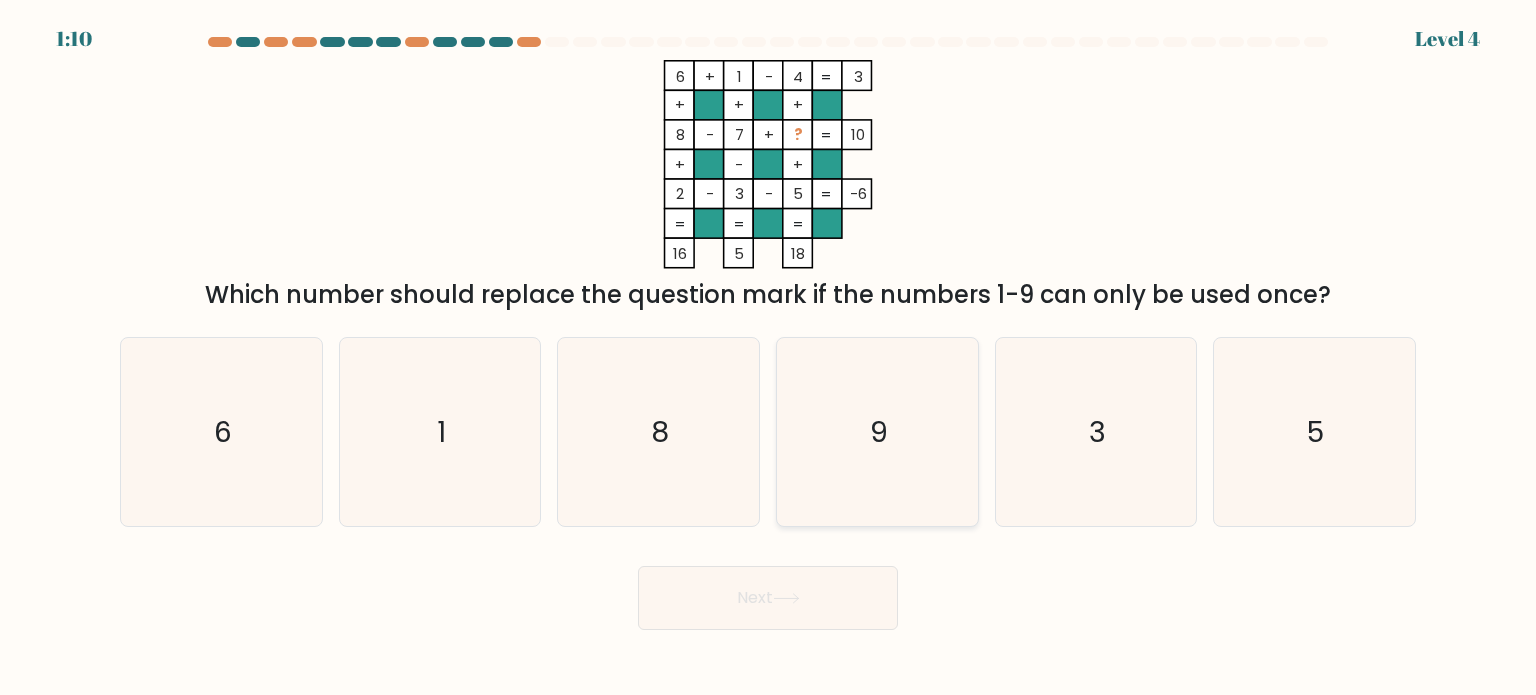 click on "9" 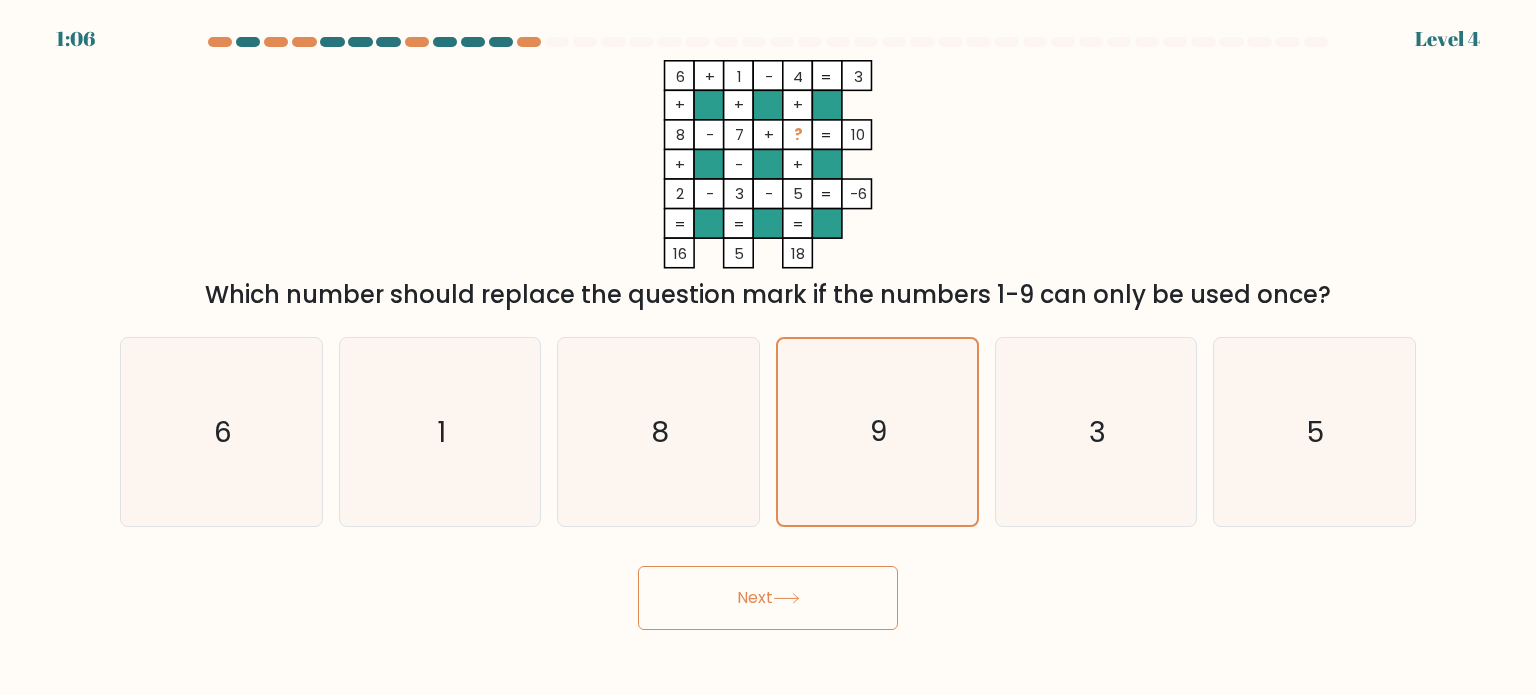 click on "Next" at bounding box center (768, 598) 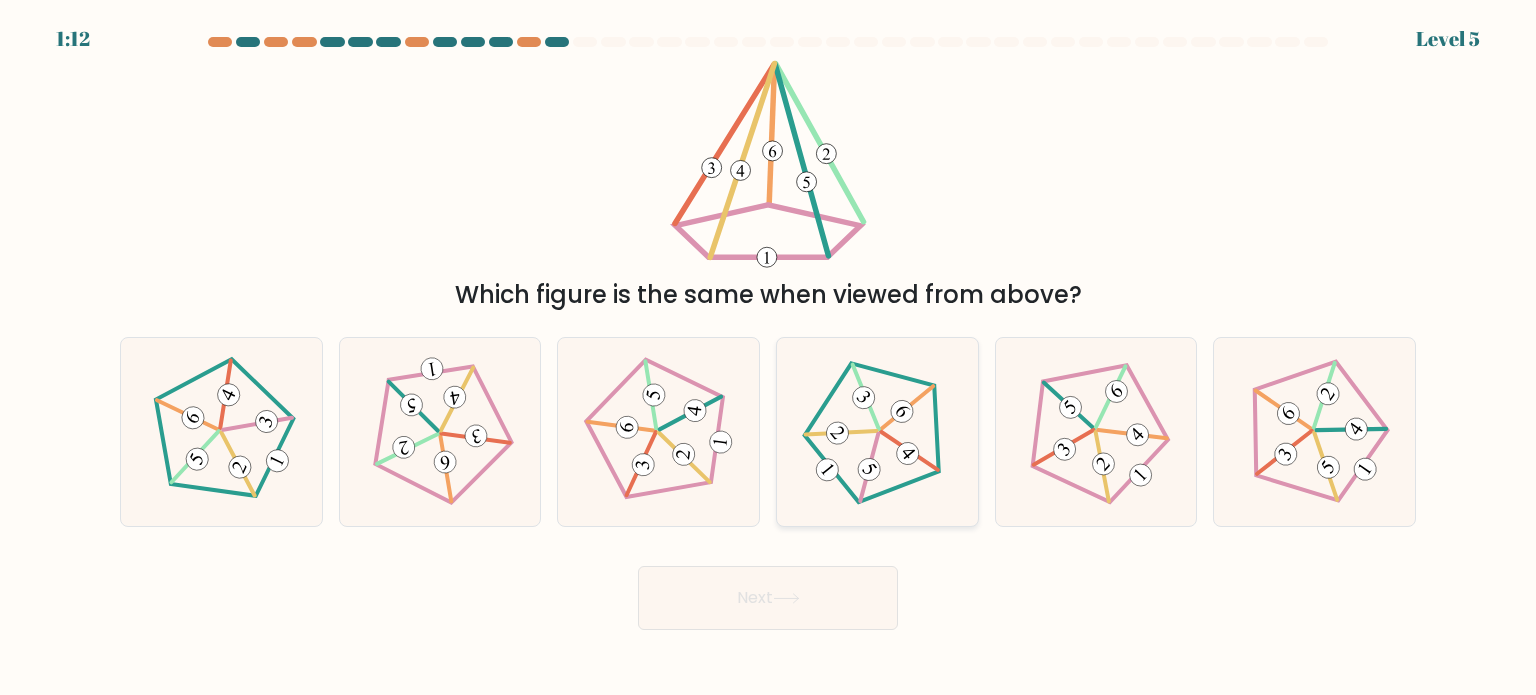 click 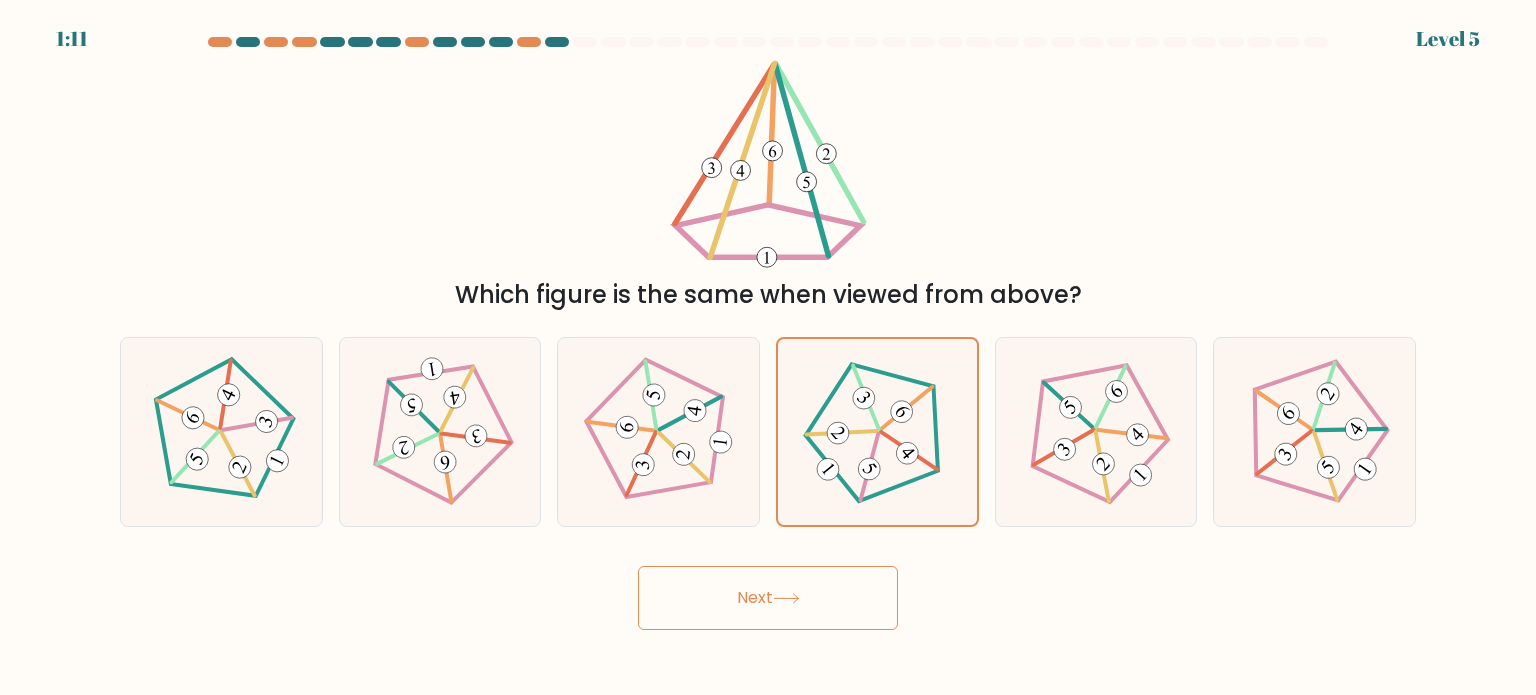 click on "Next" at bounding box center [768, 598] 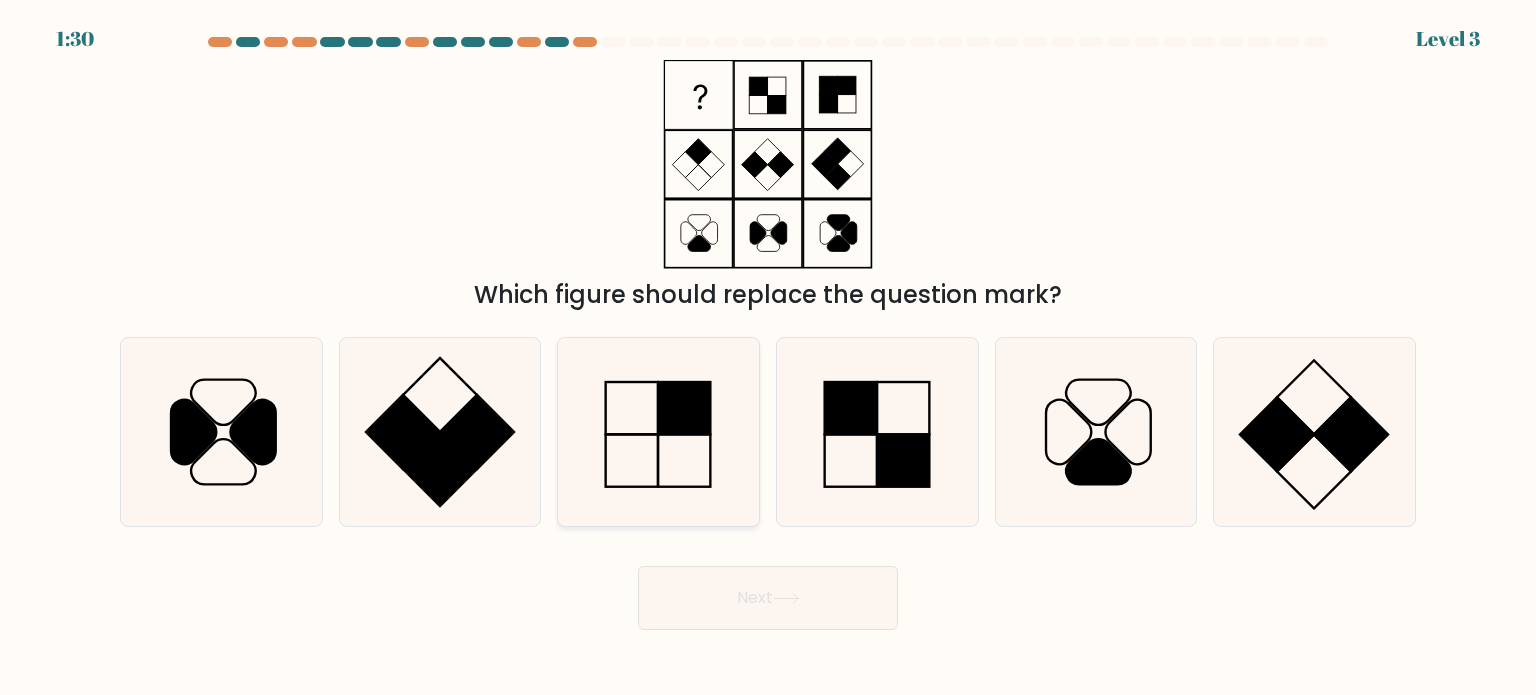 click 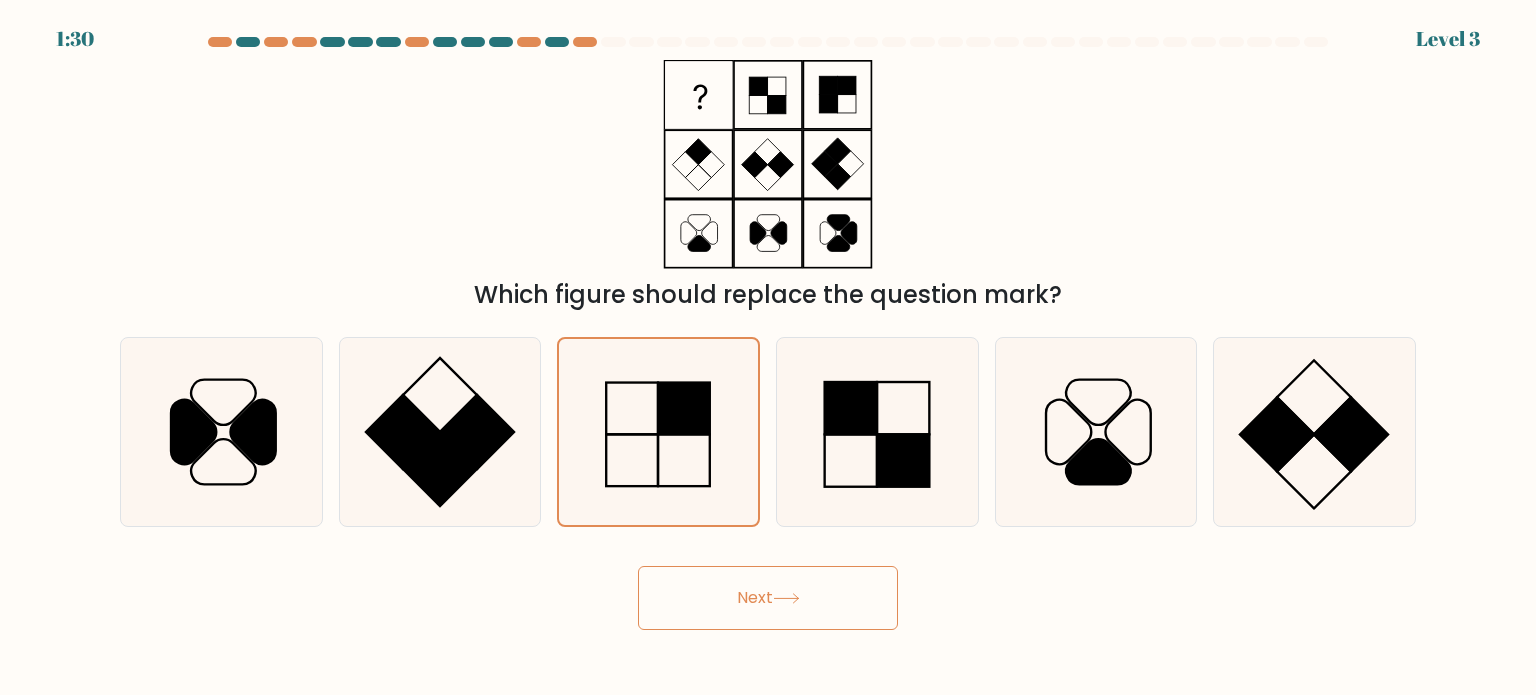 click on "Next" at bounding box center [768, 598] 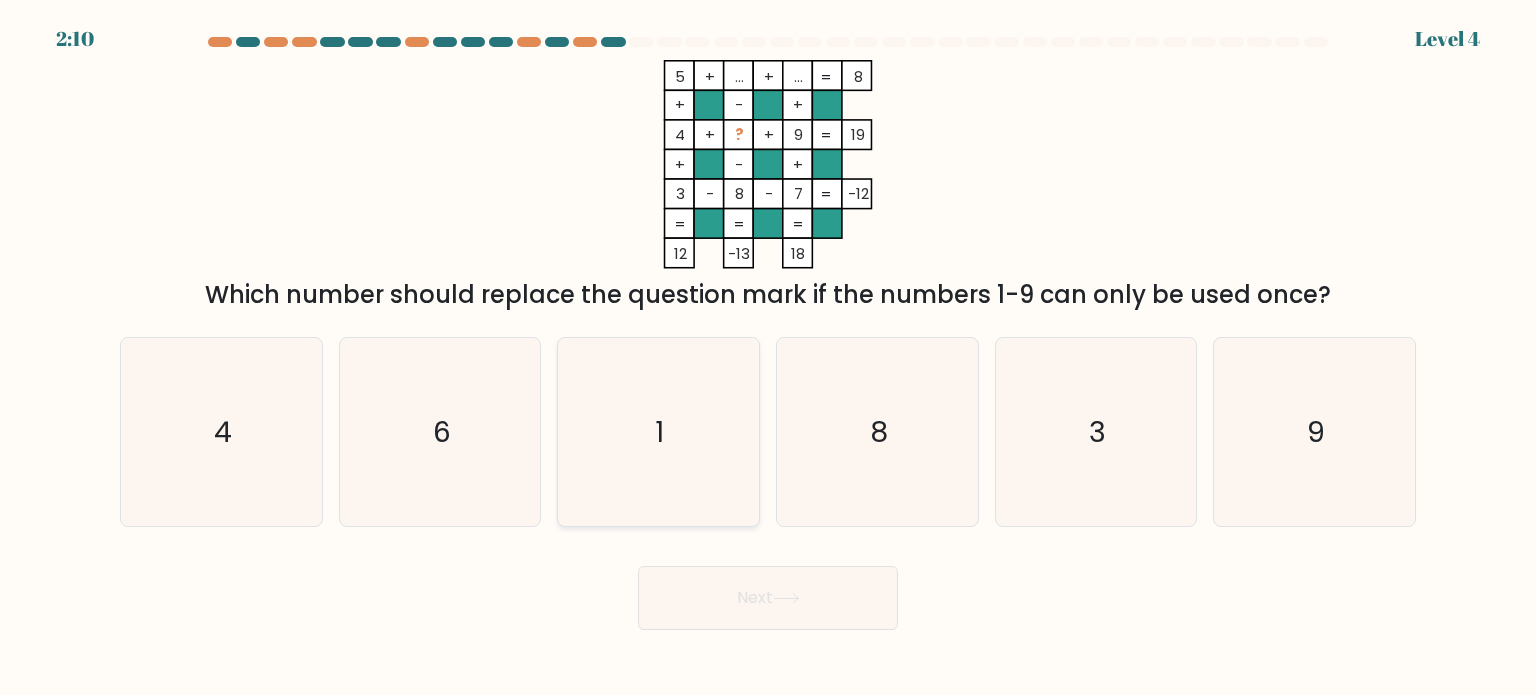 drag, startPoint x: 690, startPoint y: 482, endPoint x: 732, endPoint y: 563, distance: 91.24144 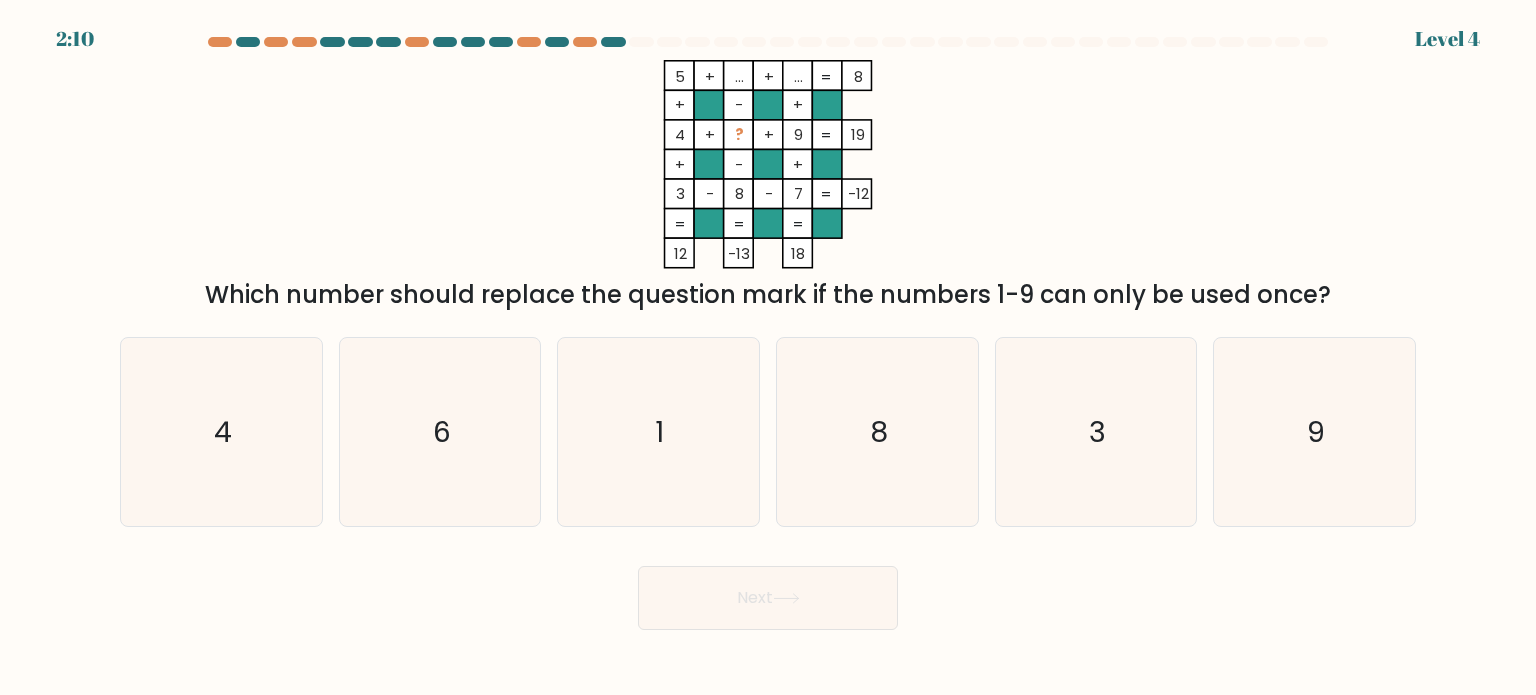 click on "1" 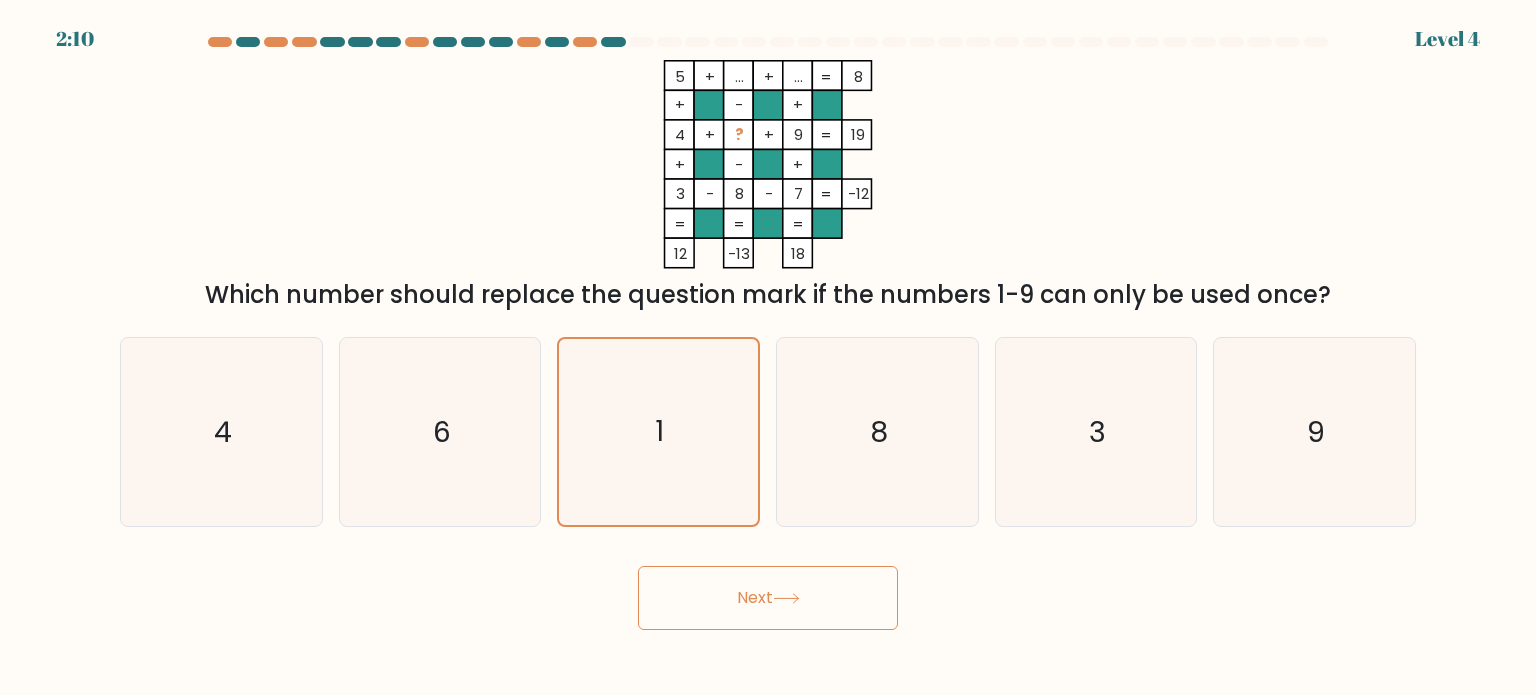 click on "Next" at bounding box center [768, 598] 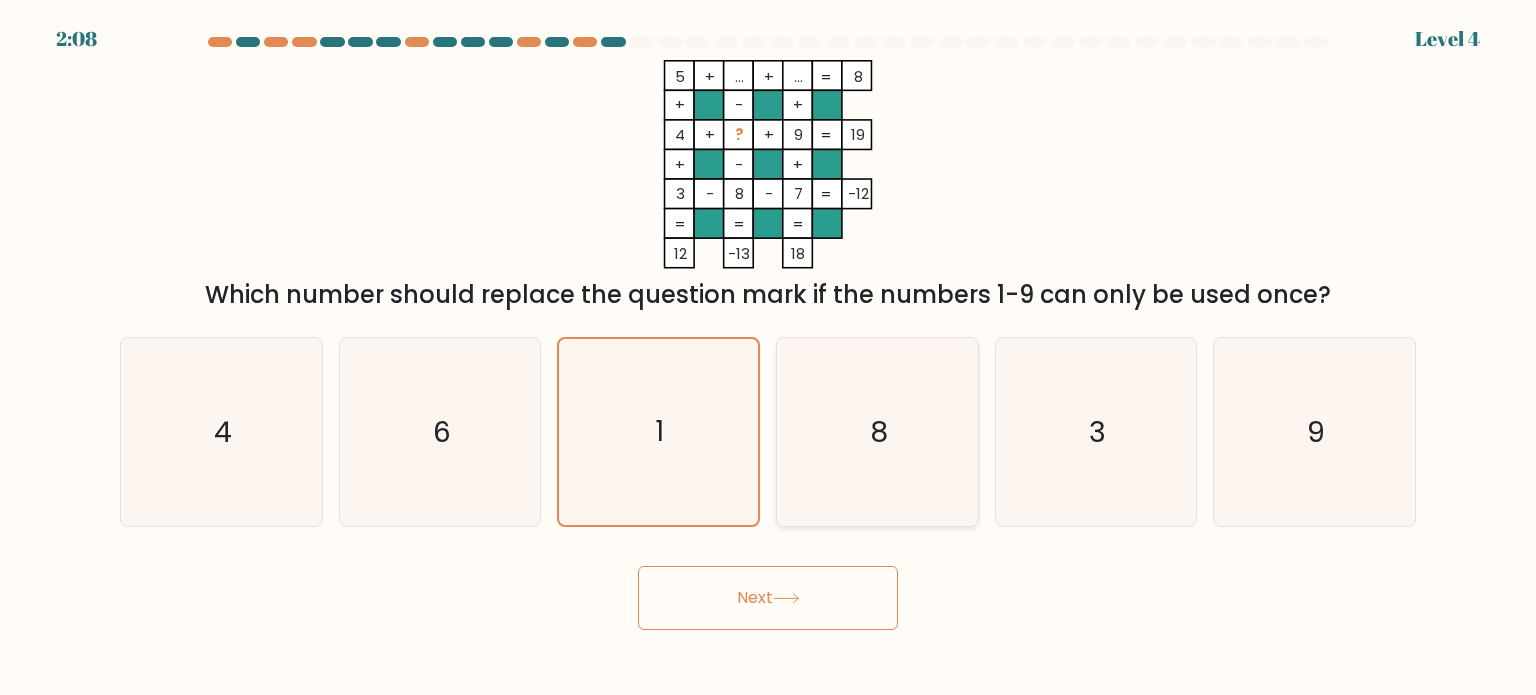 click on "8" 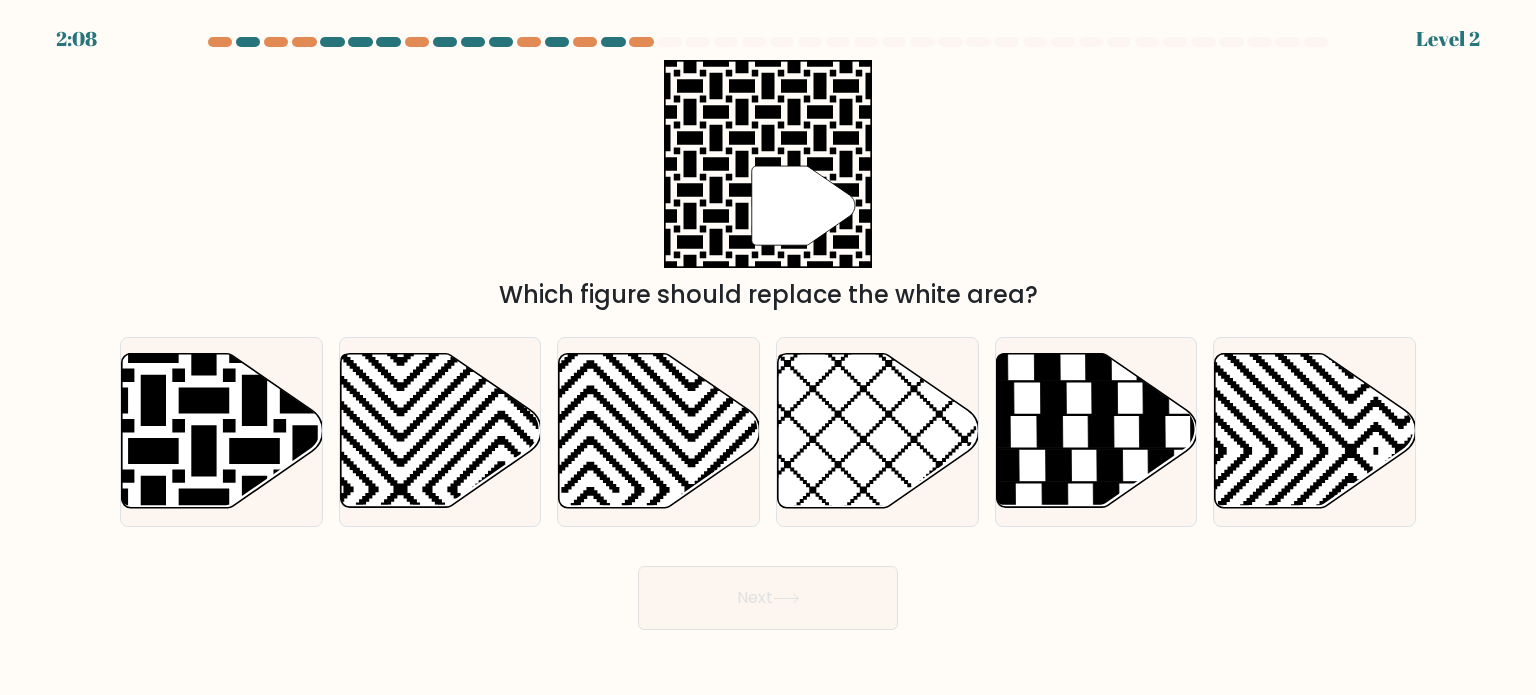 click on "Next" at bounding box center [768, 598] 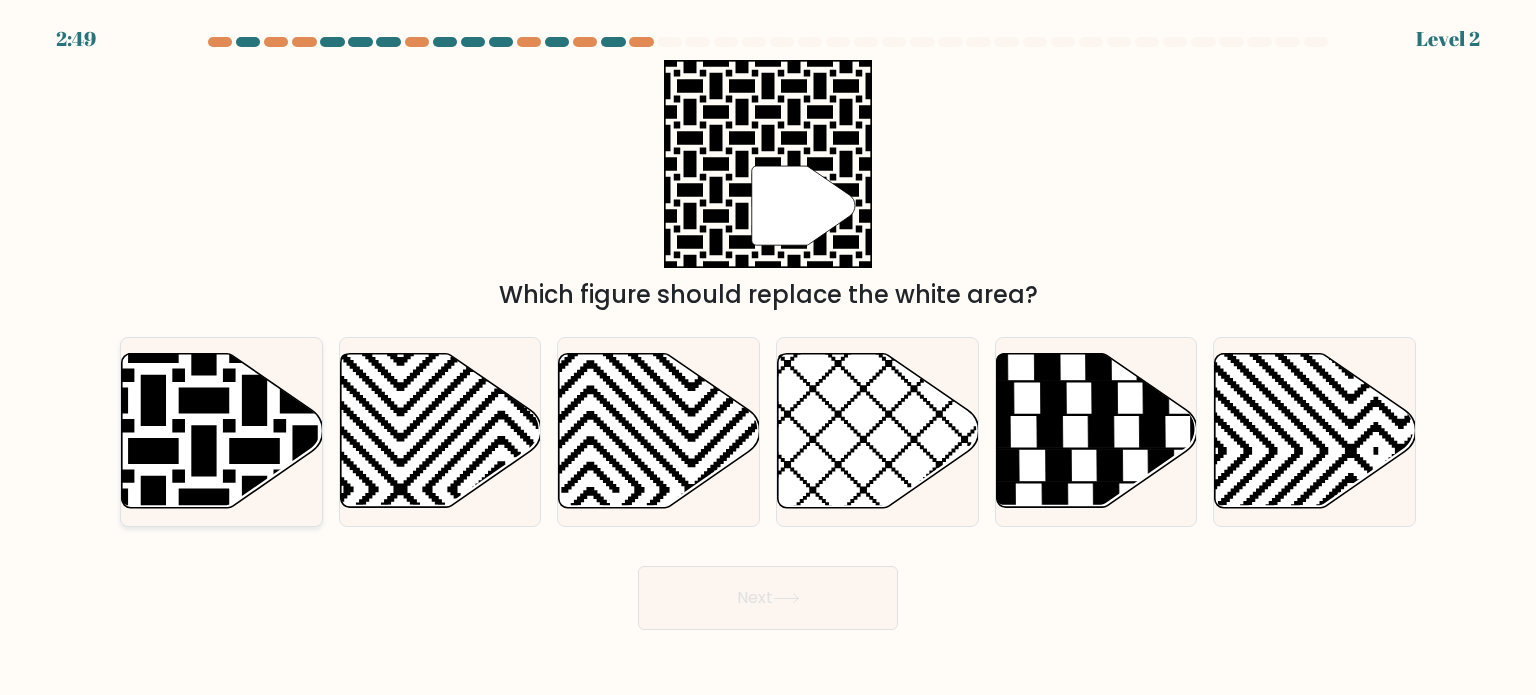 click 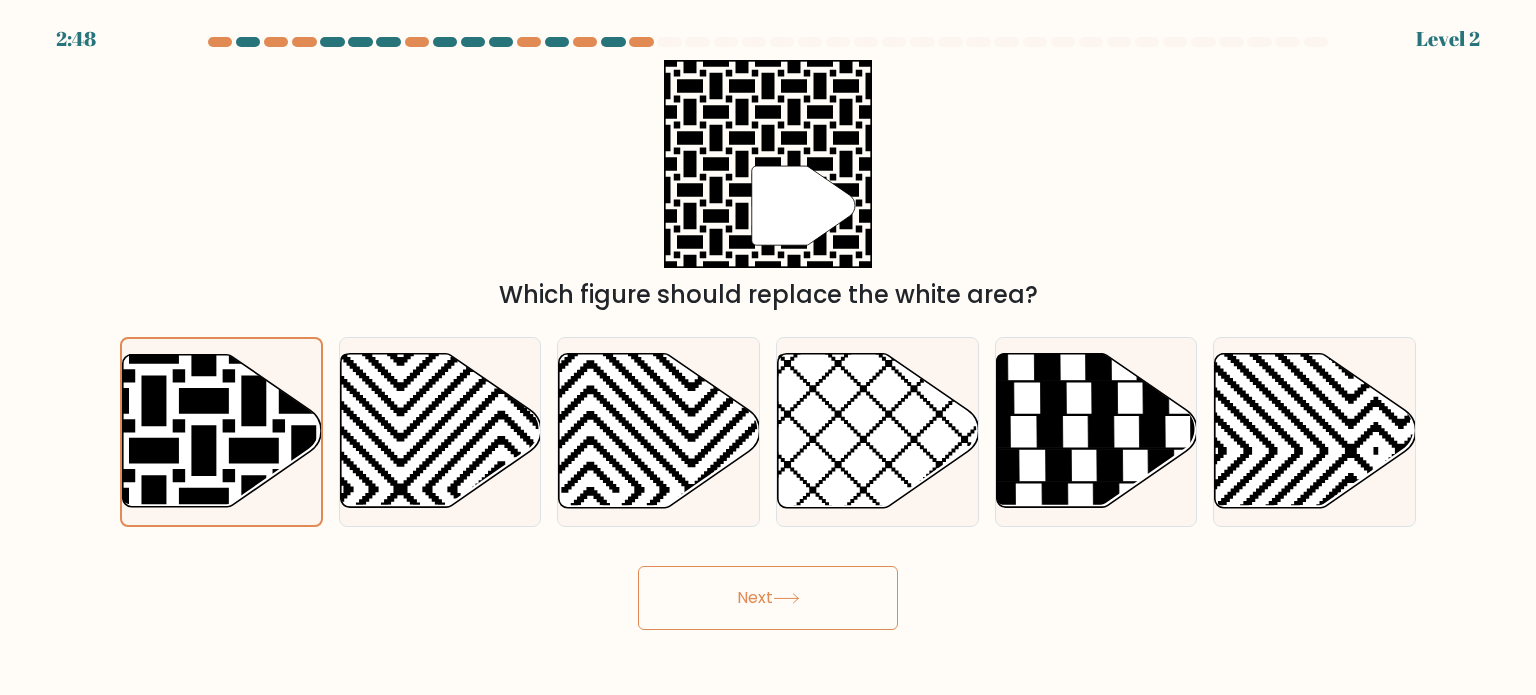 click 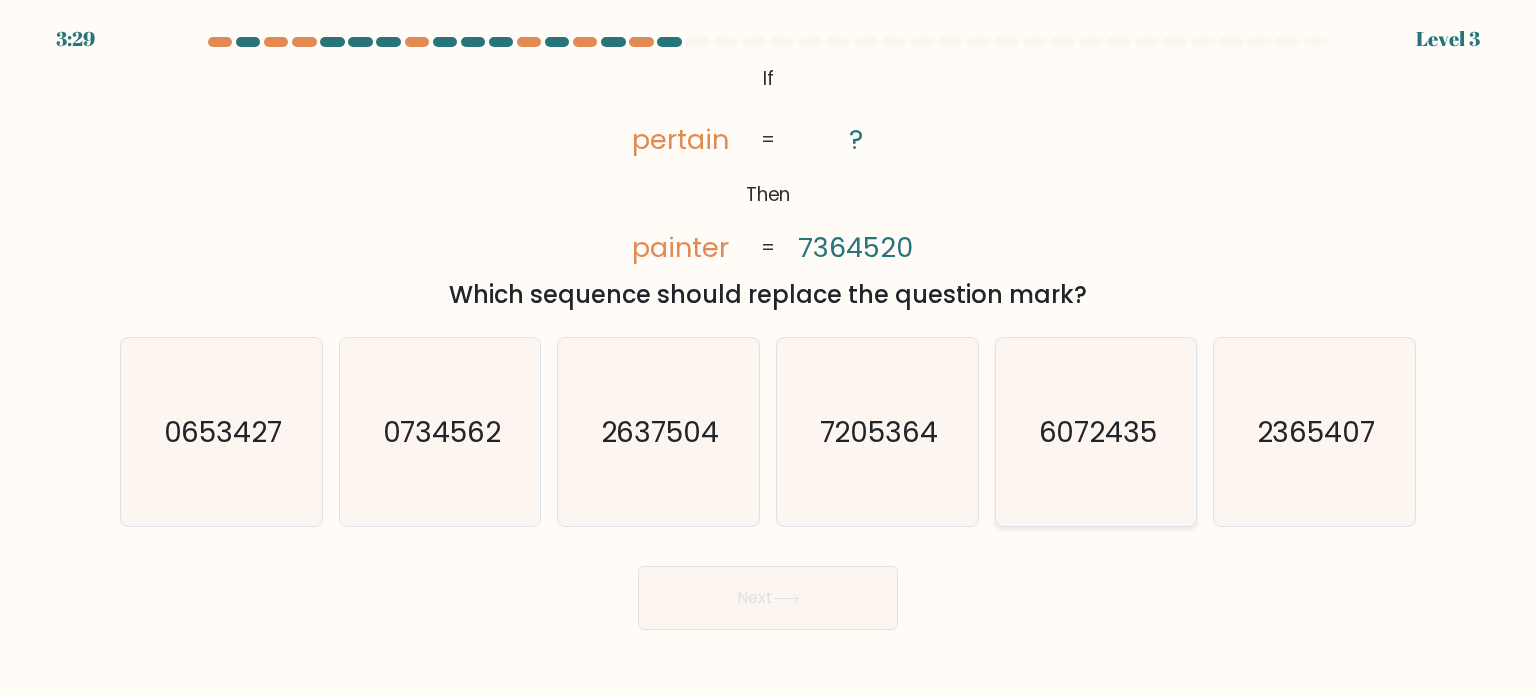 click on "6072435" 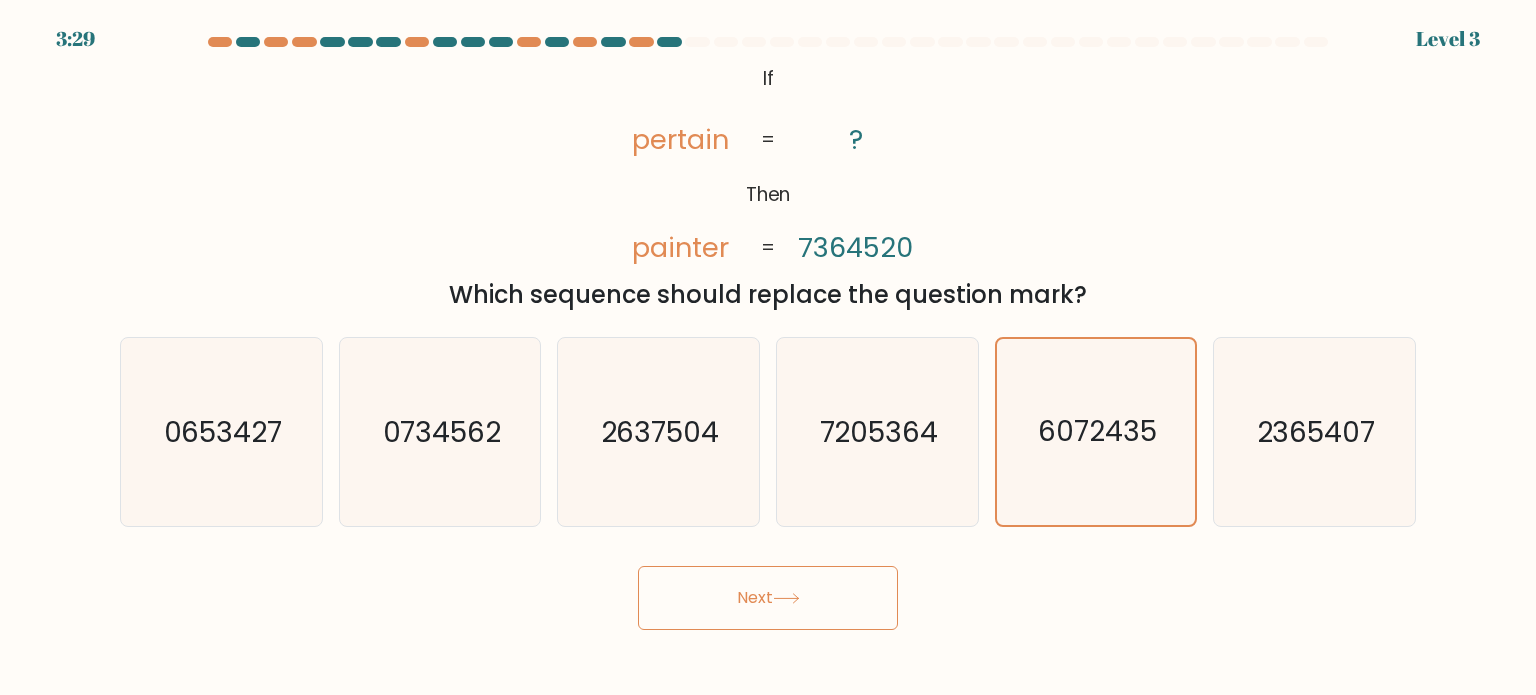click on "Next" at bounding box center [768, 590] 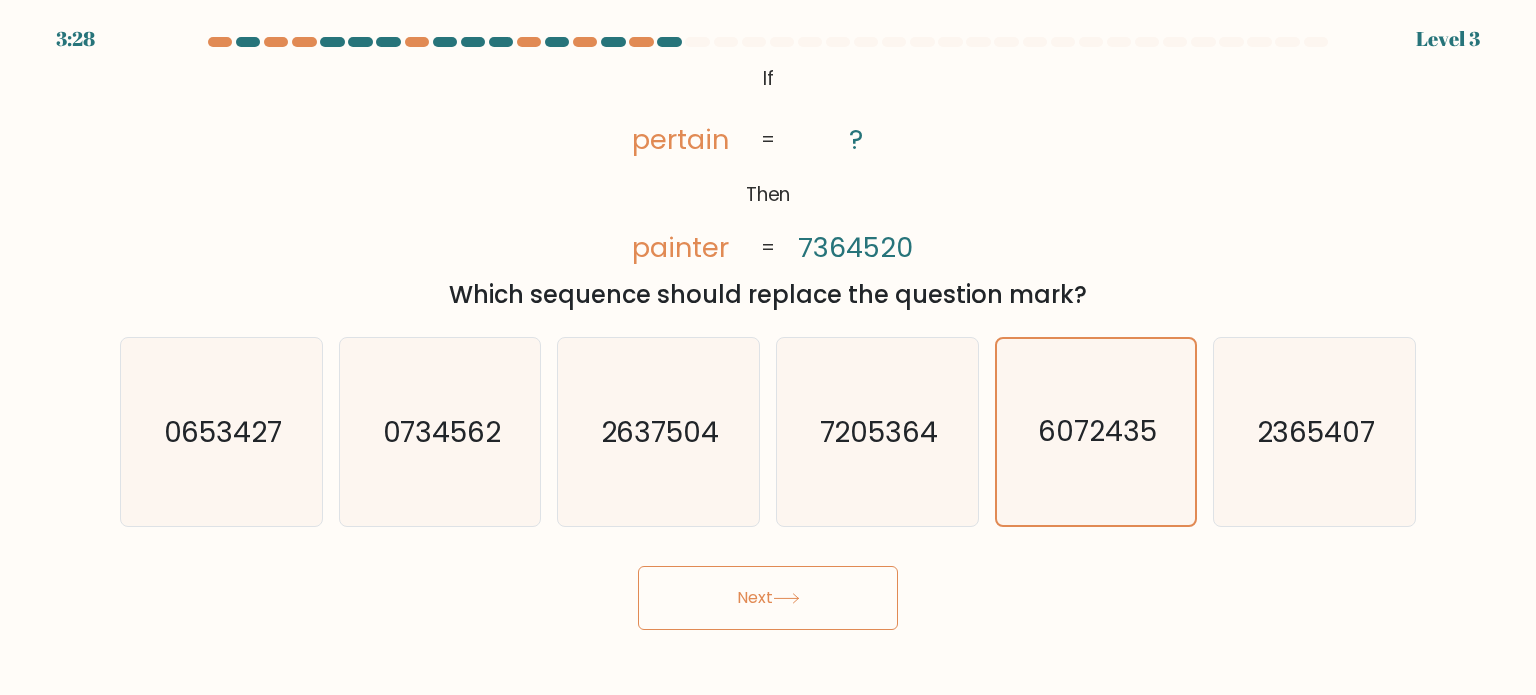 click on "Next" at bounding box center (768, 598) 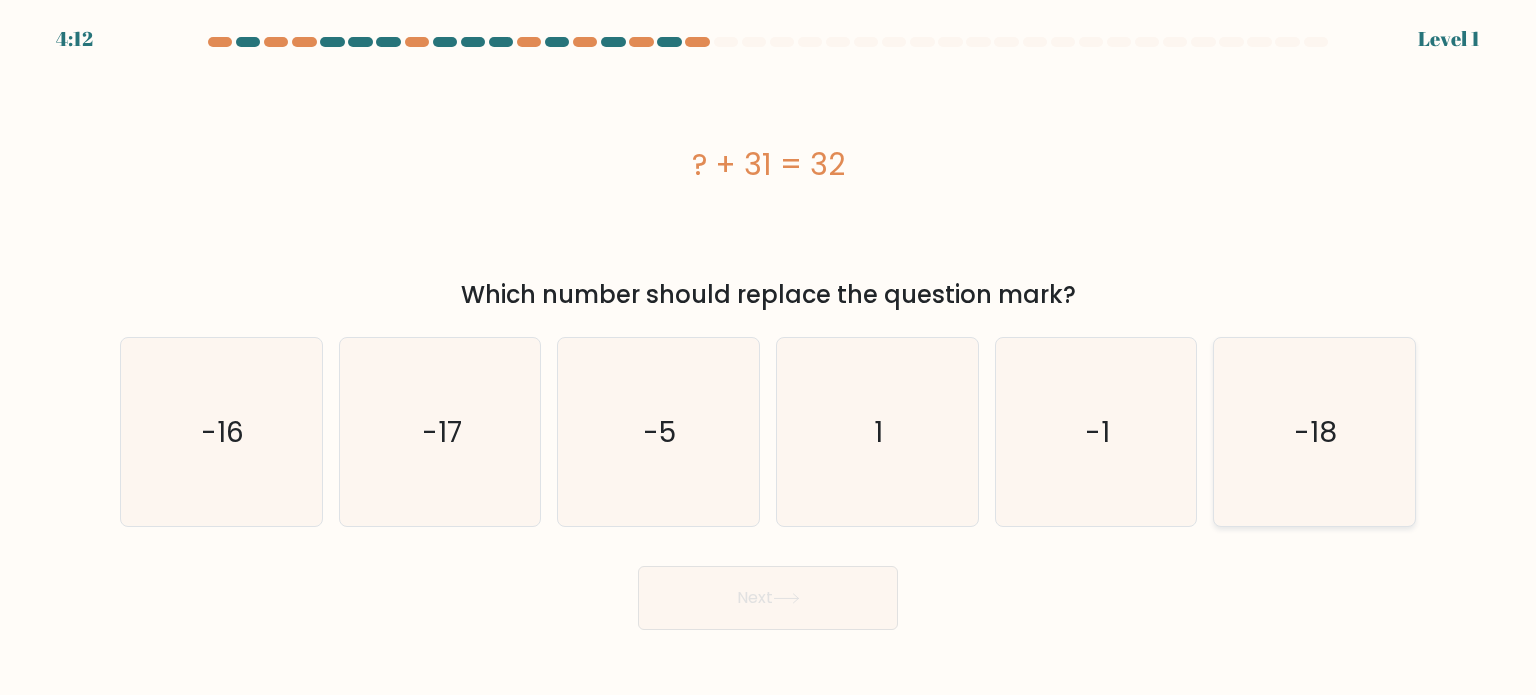 click on "-18" 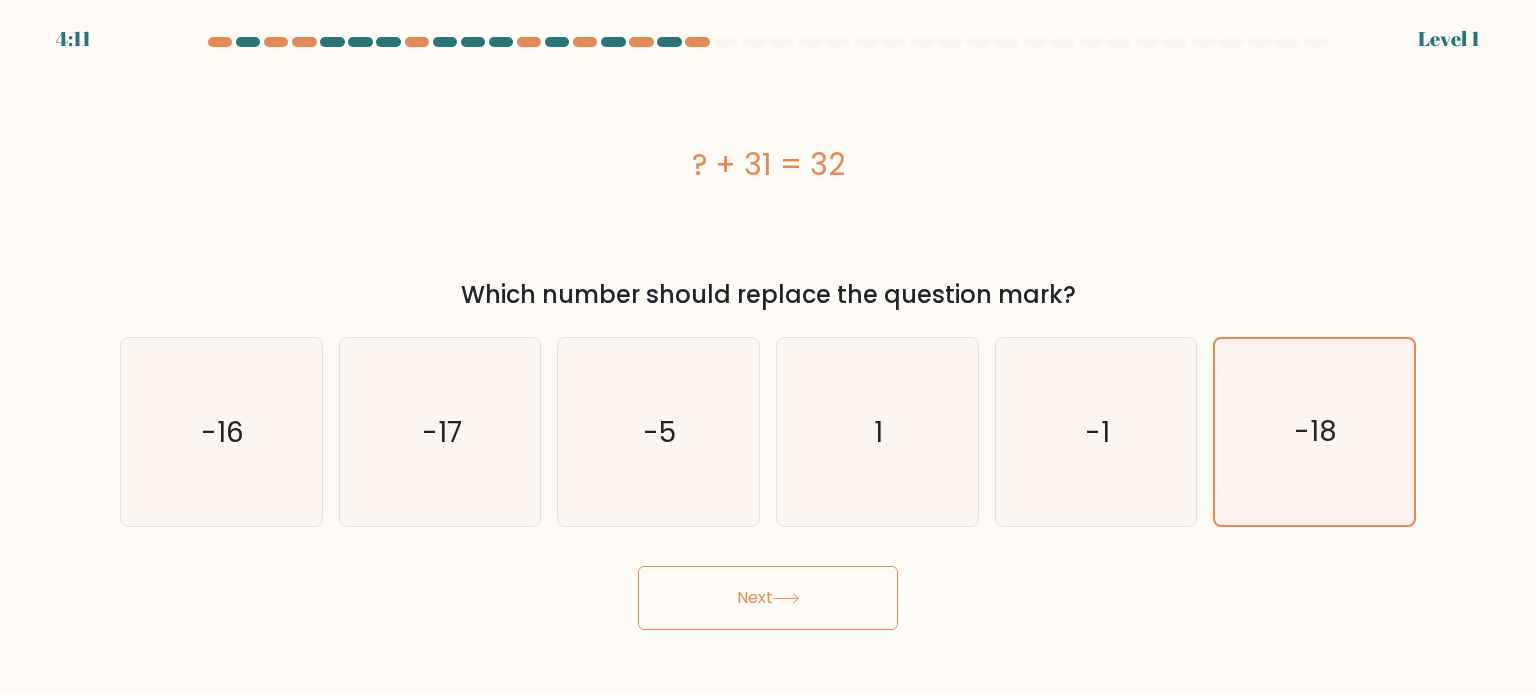 click on "Next" at bounding box center [768, 598] 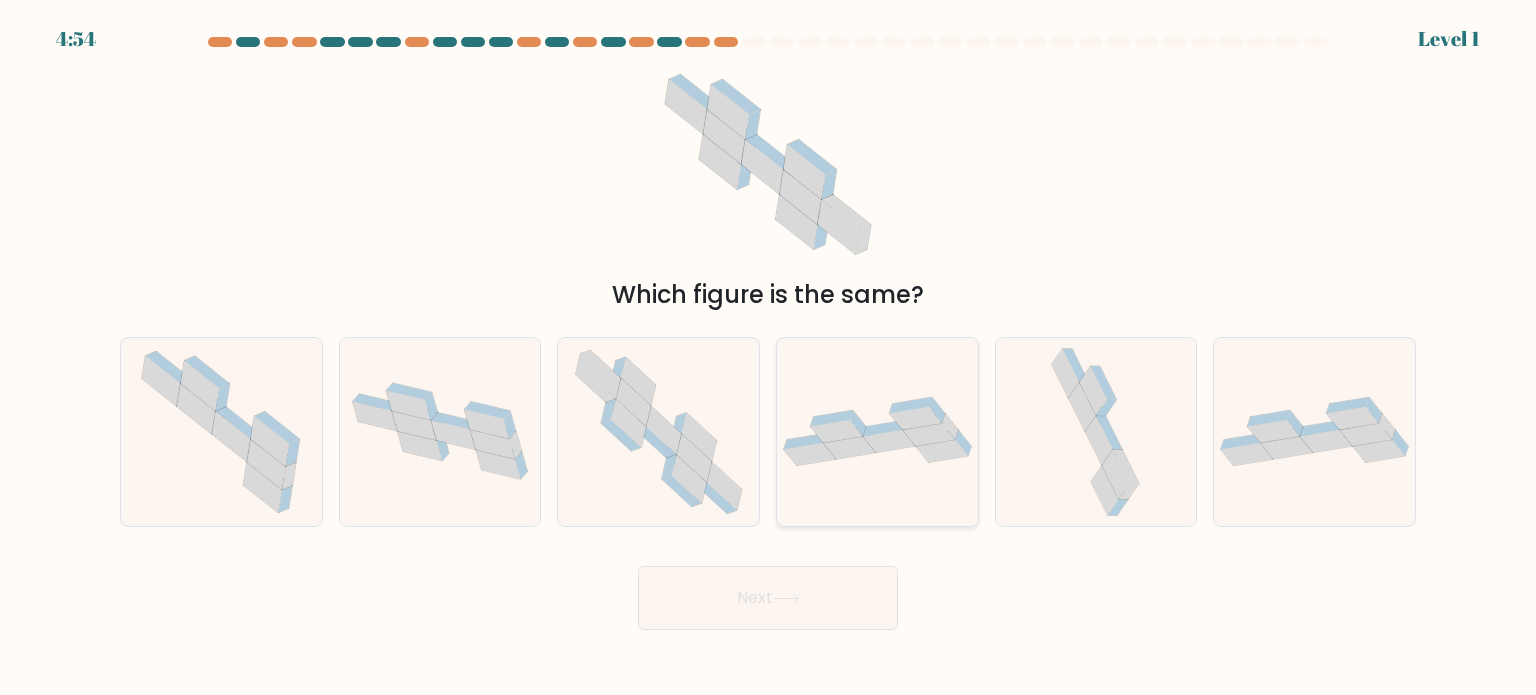 click 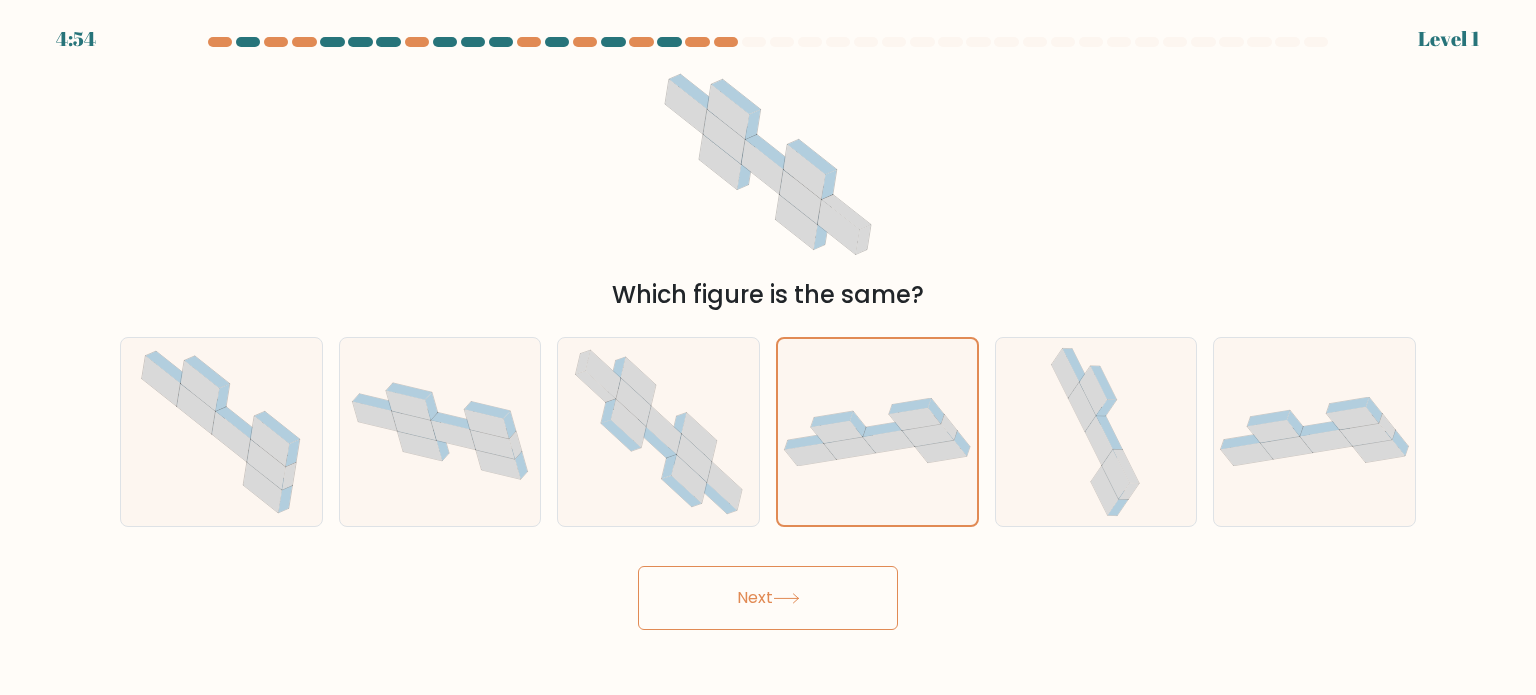 click on "Next" at bounding box center [768, 598] 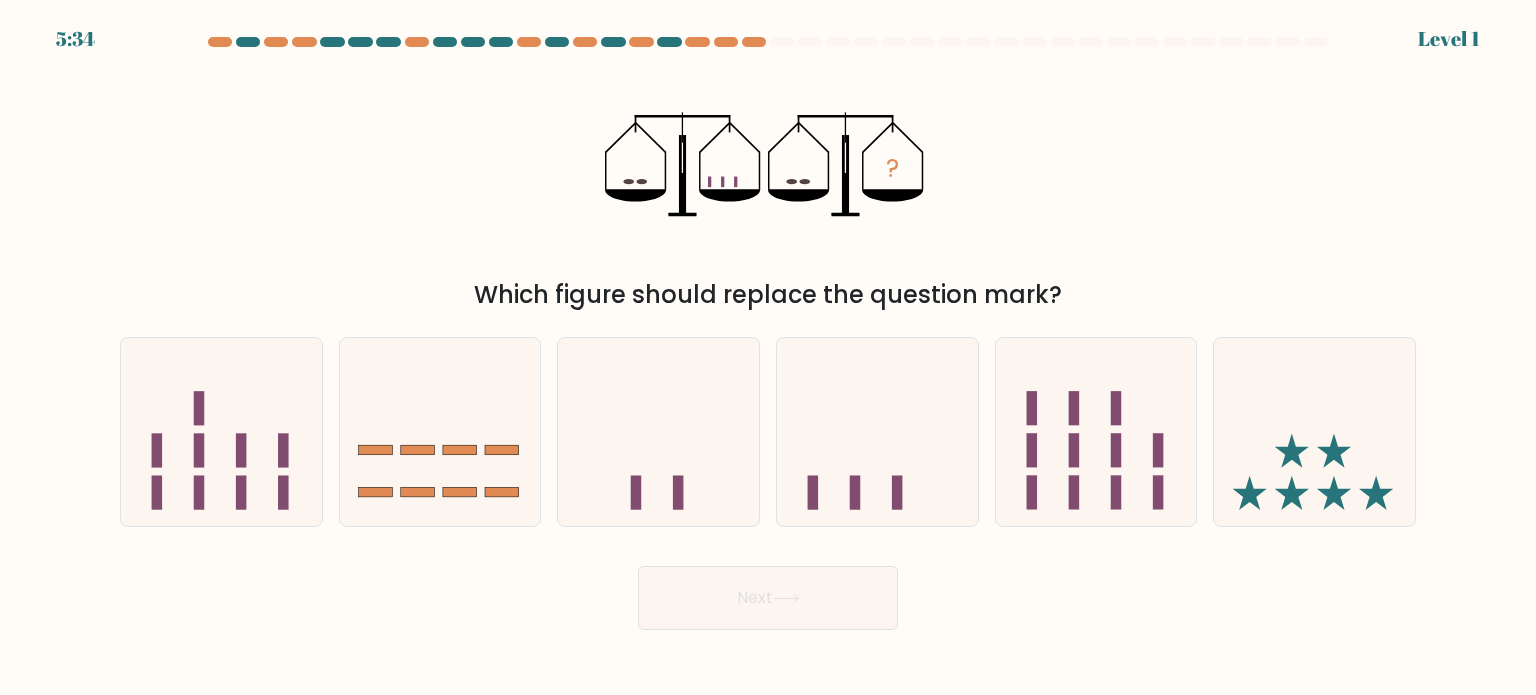 click on "Next" at bounding box center (768, 598) 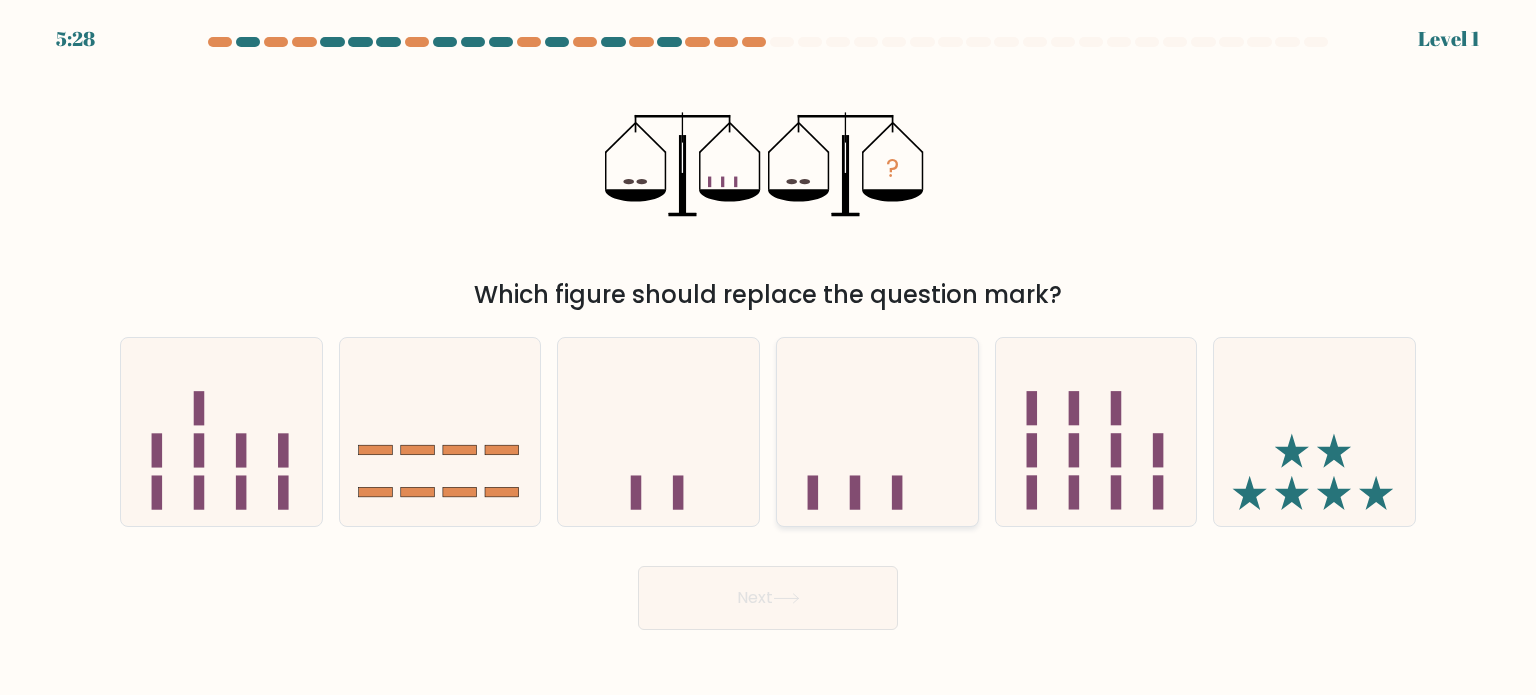 click 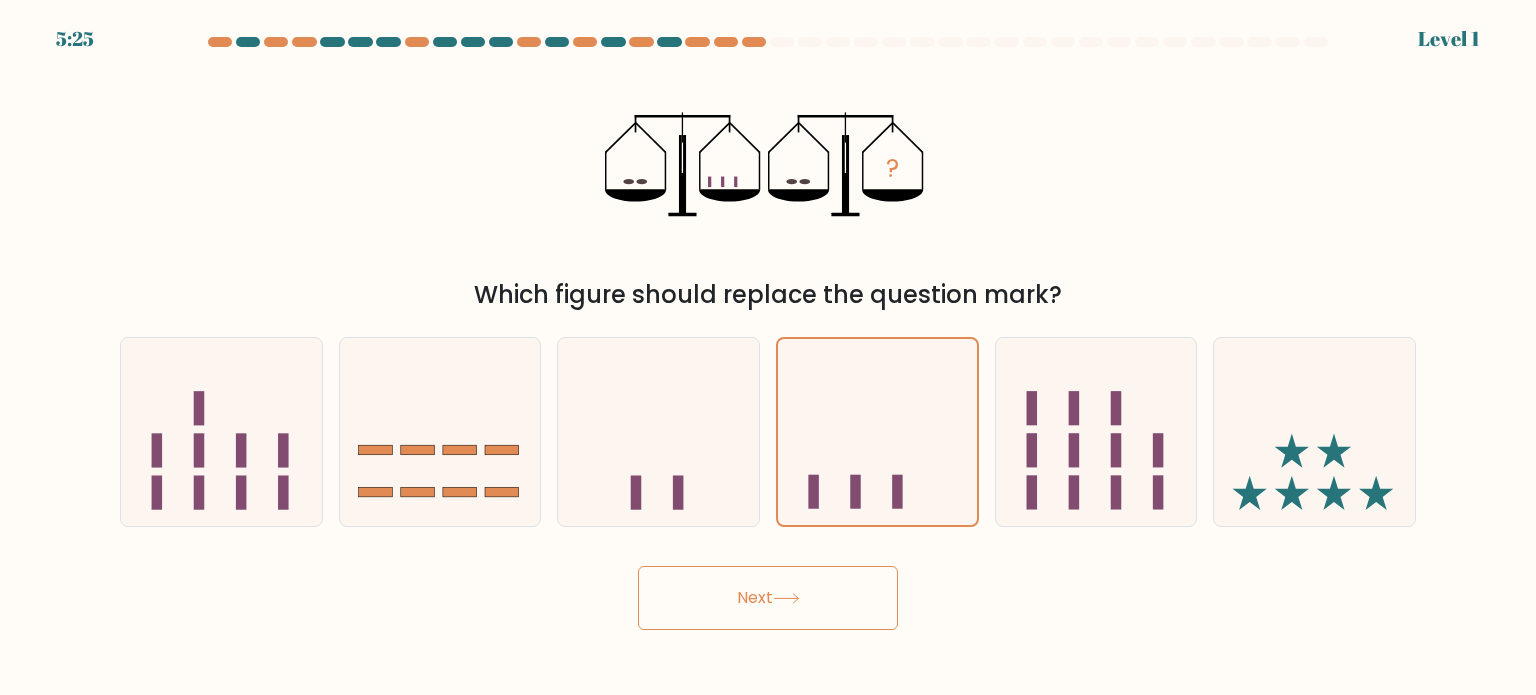 click on "Next" at bounding box center [768, 598] 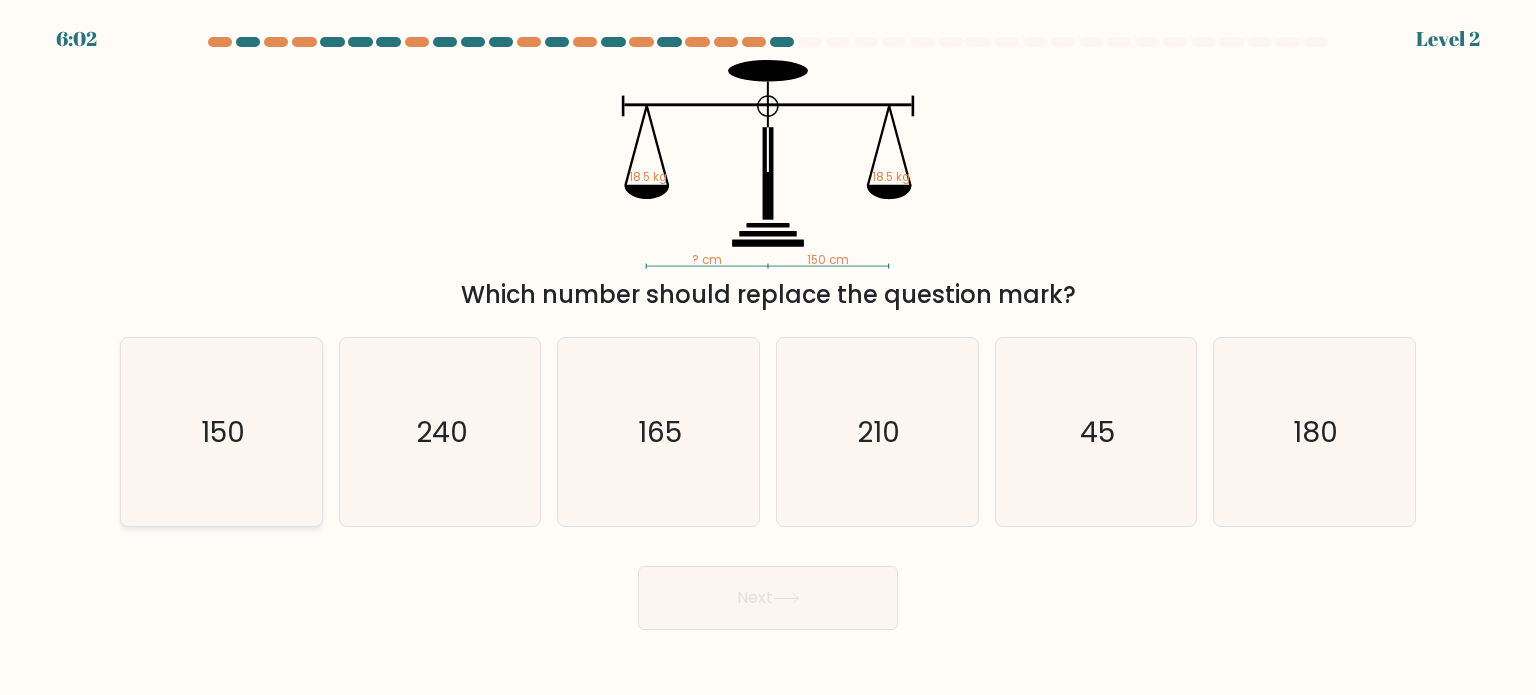 click on "150" 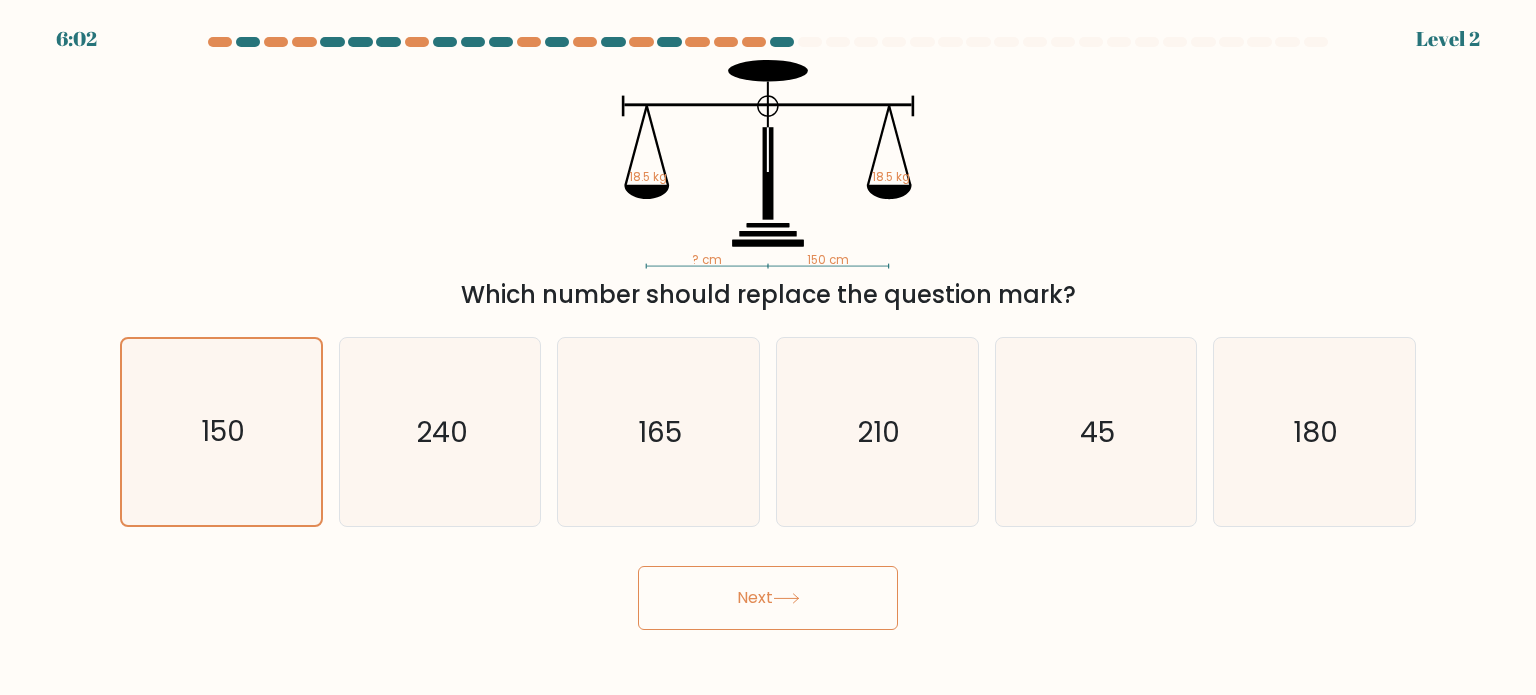 click on "Next" at bounding box center [768, 598] 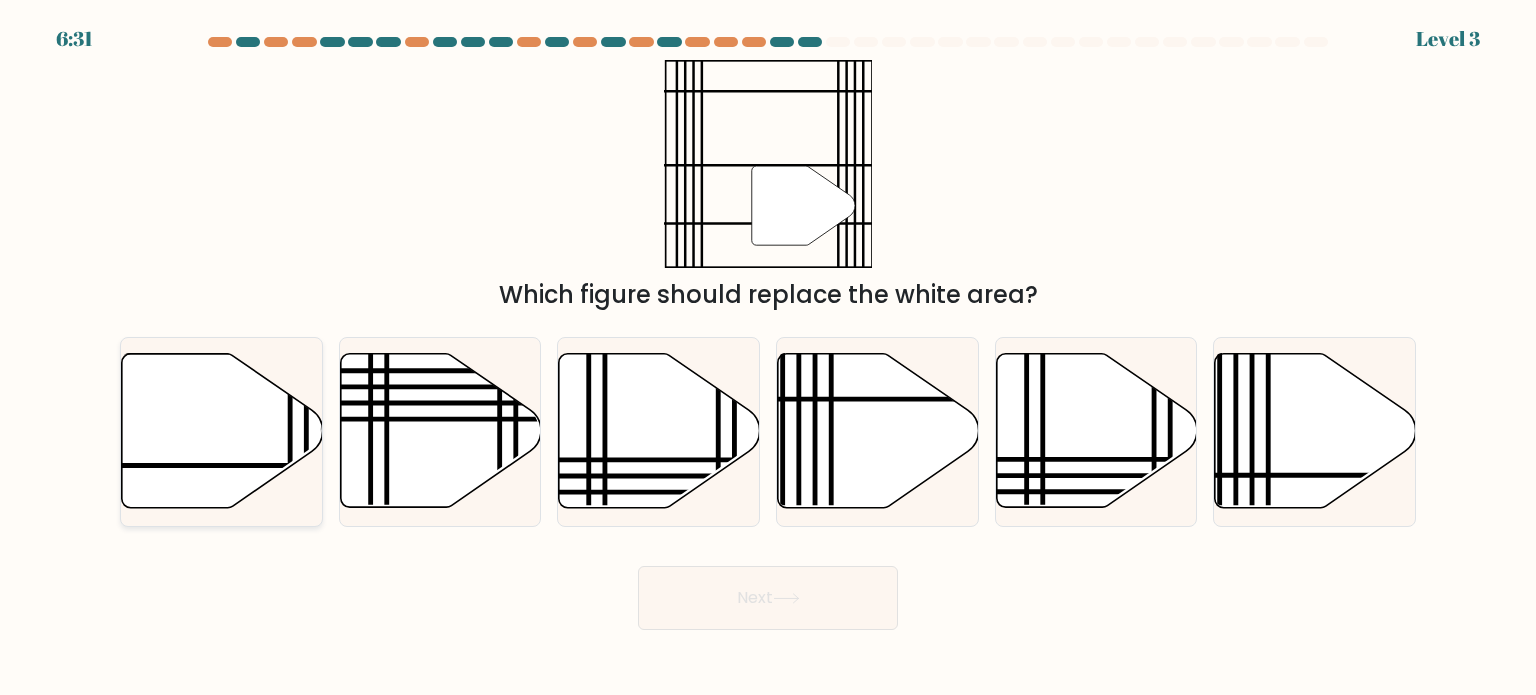 click 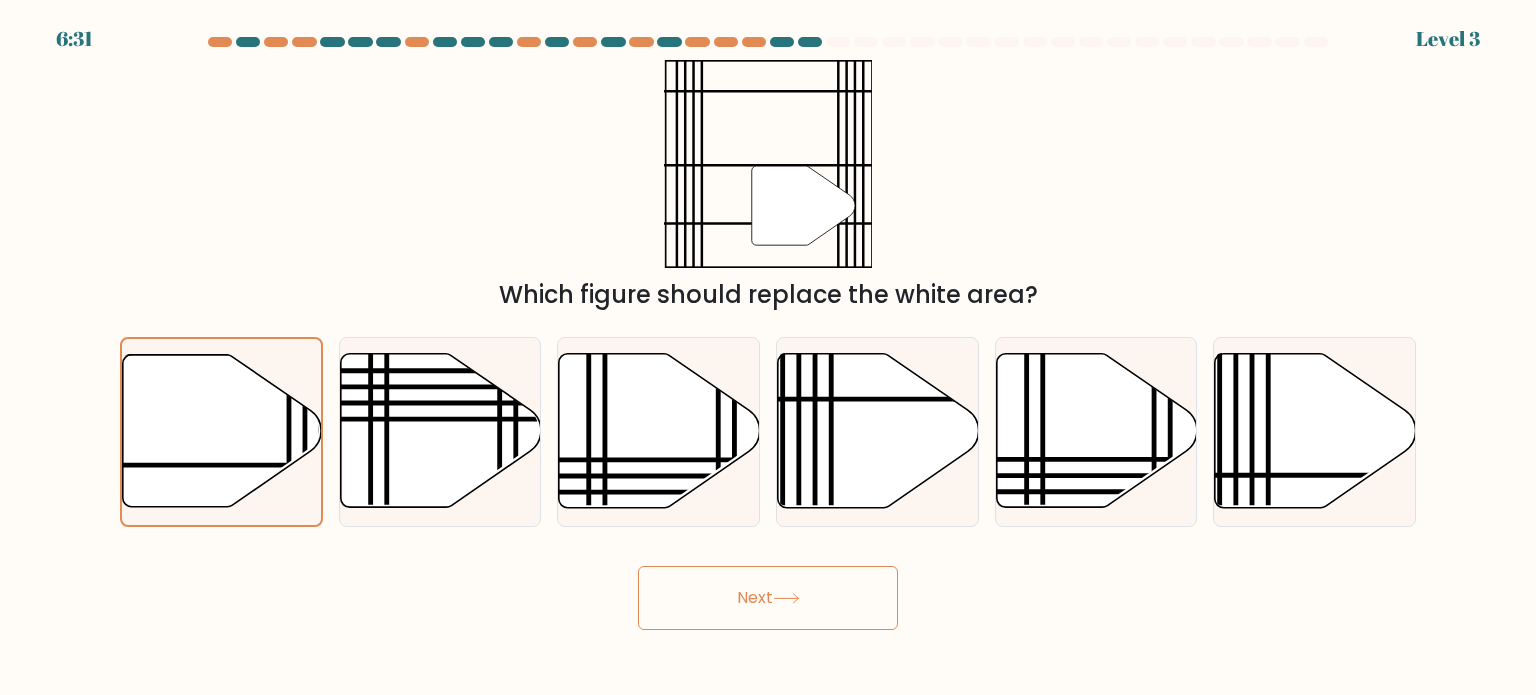 click on "Next" at bounding box center (768, 598) 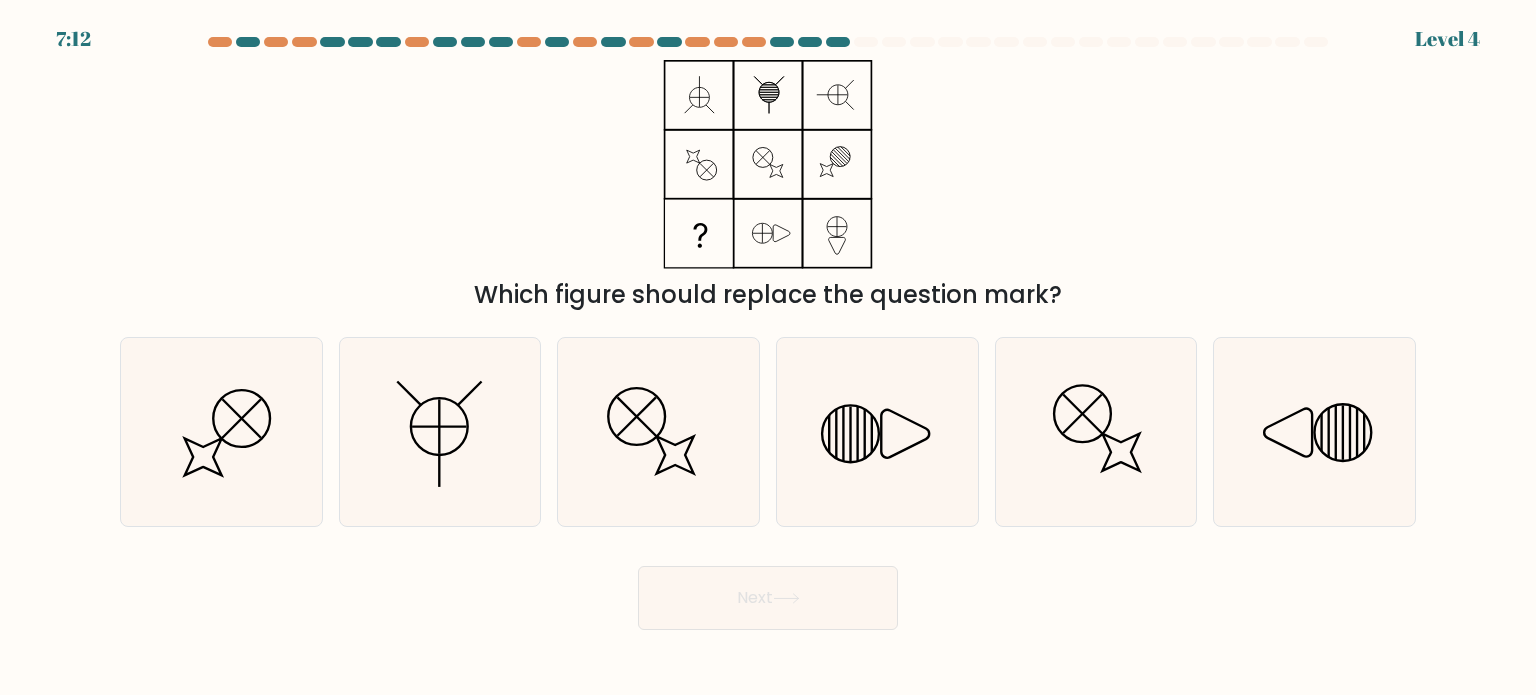 scroll, scrollTop: 0, scrollLeft: 0, axis: both 